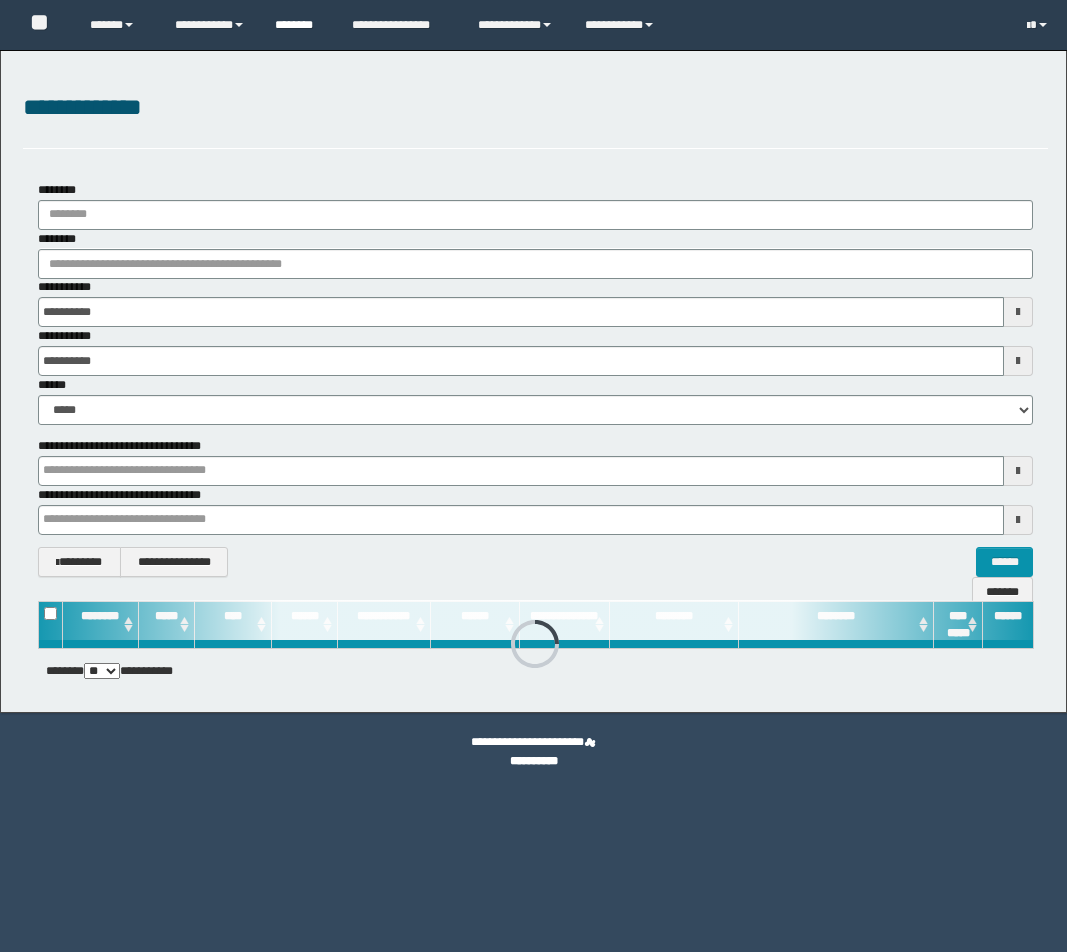 scroll, scrollTop: 0, scrollLeft: 0, axis: both 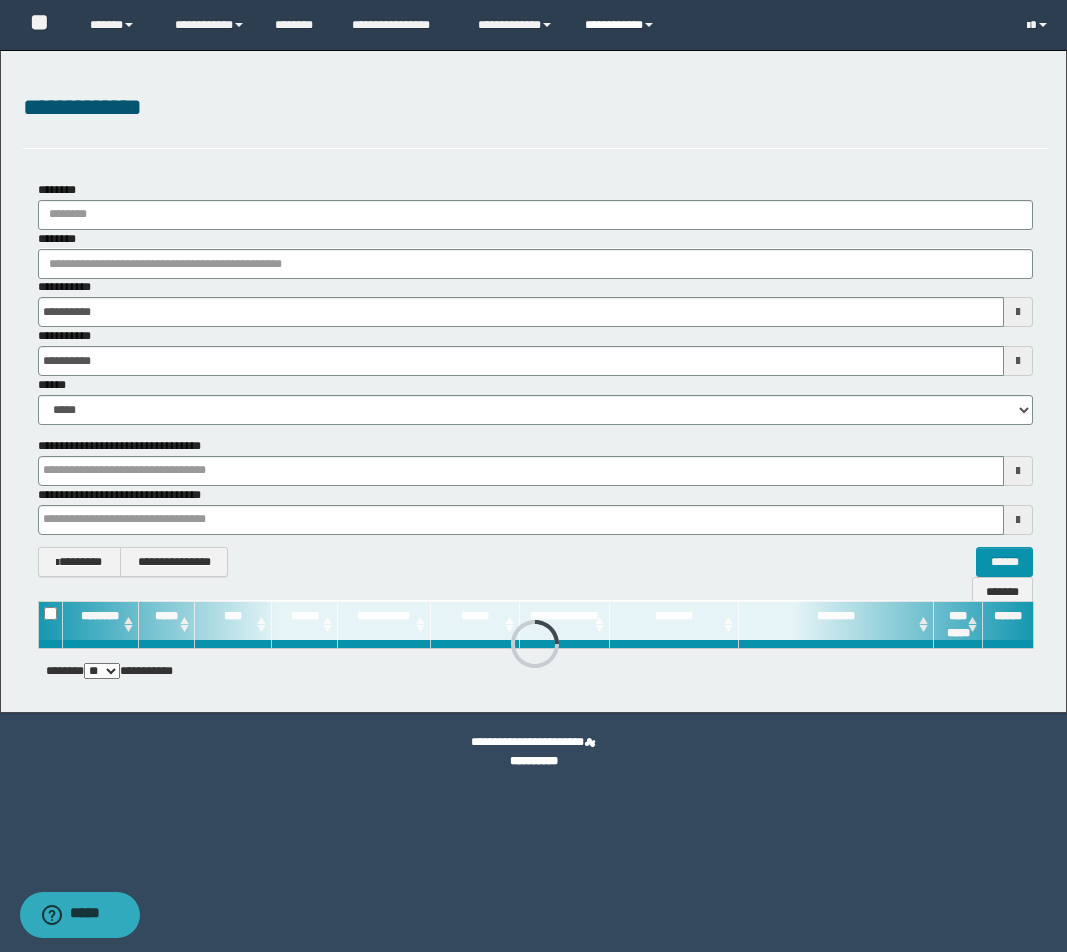 drag, startPoint x: 589, startPoint y: 20, endPoint x: 588, endPoint y: 36, distance: 16.03122 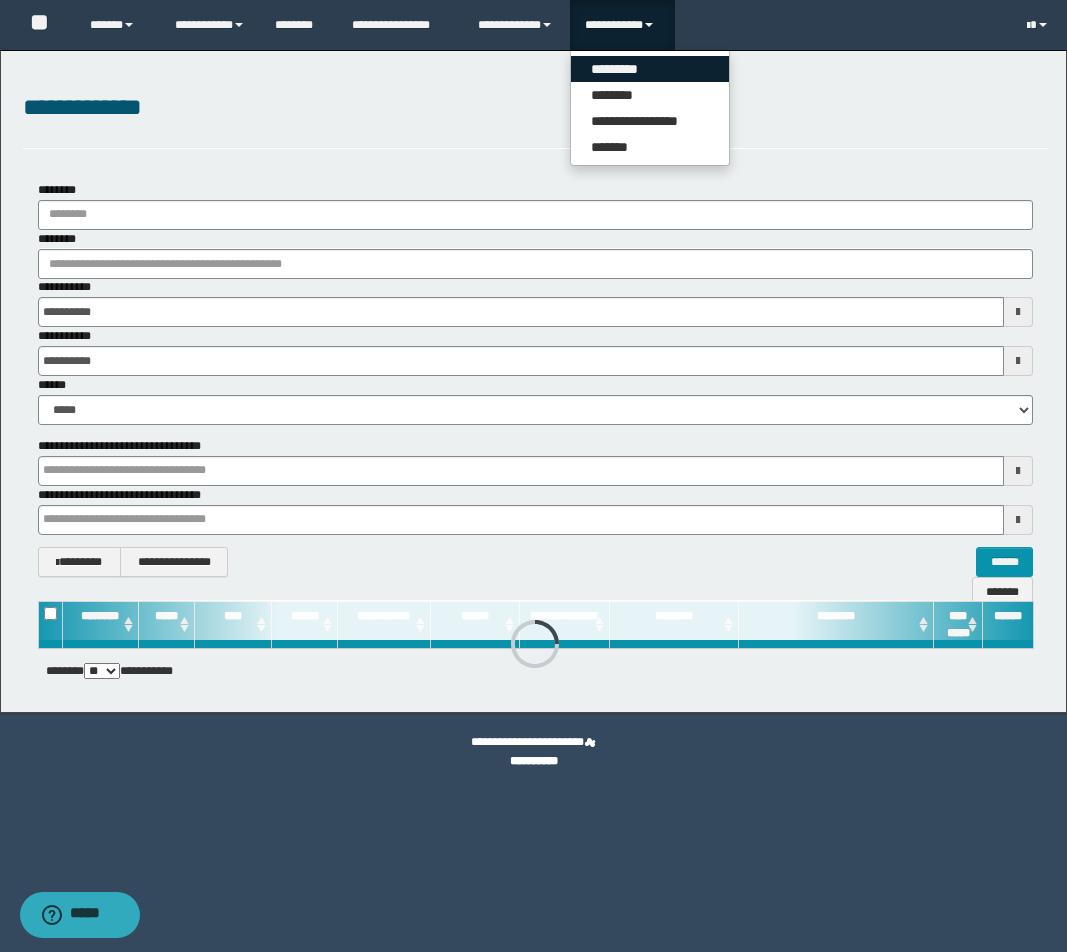 click on "*********" at bounding box center [650, 69] 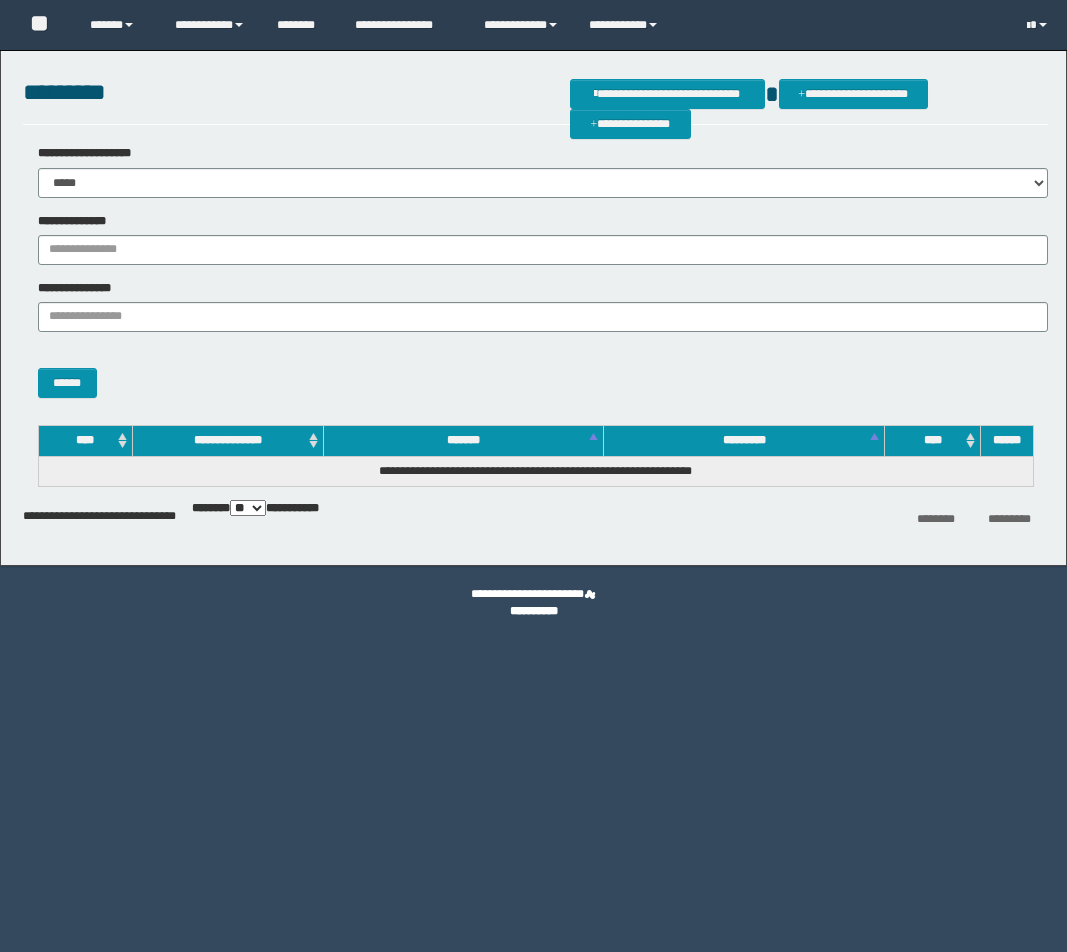 scroll, scrollTop: 0, scrollLeft: 0, axis: both 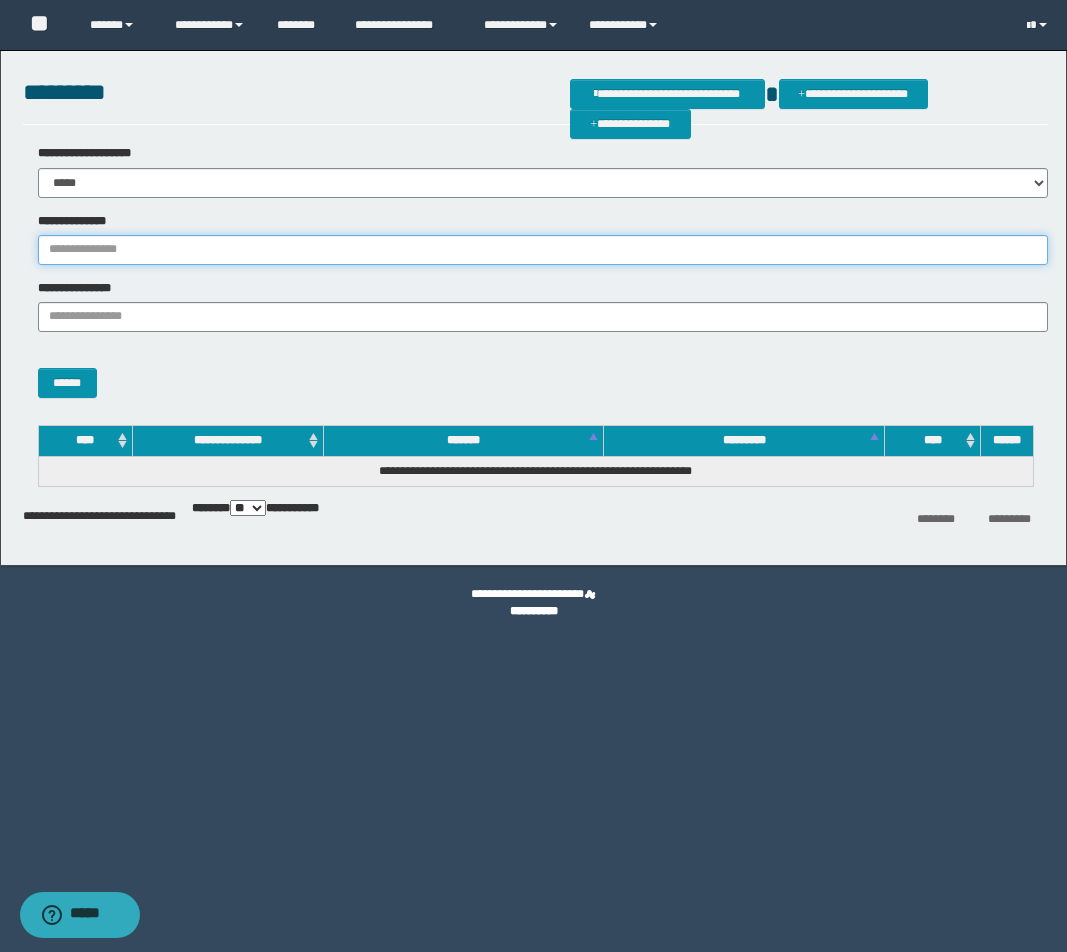drag, startPoint x: 155, startPoint y: 255, endPoint x: 143, endPoint y: 265, distance: 15.6205 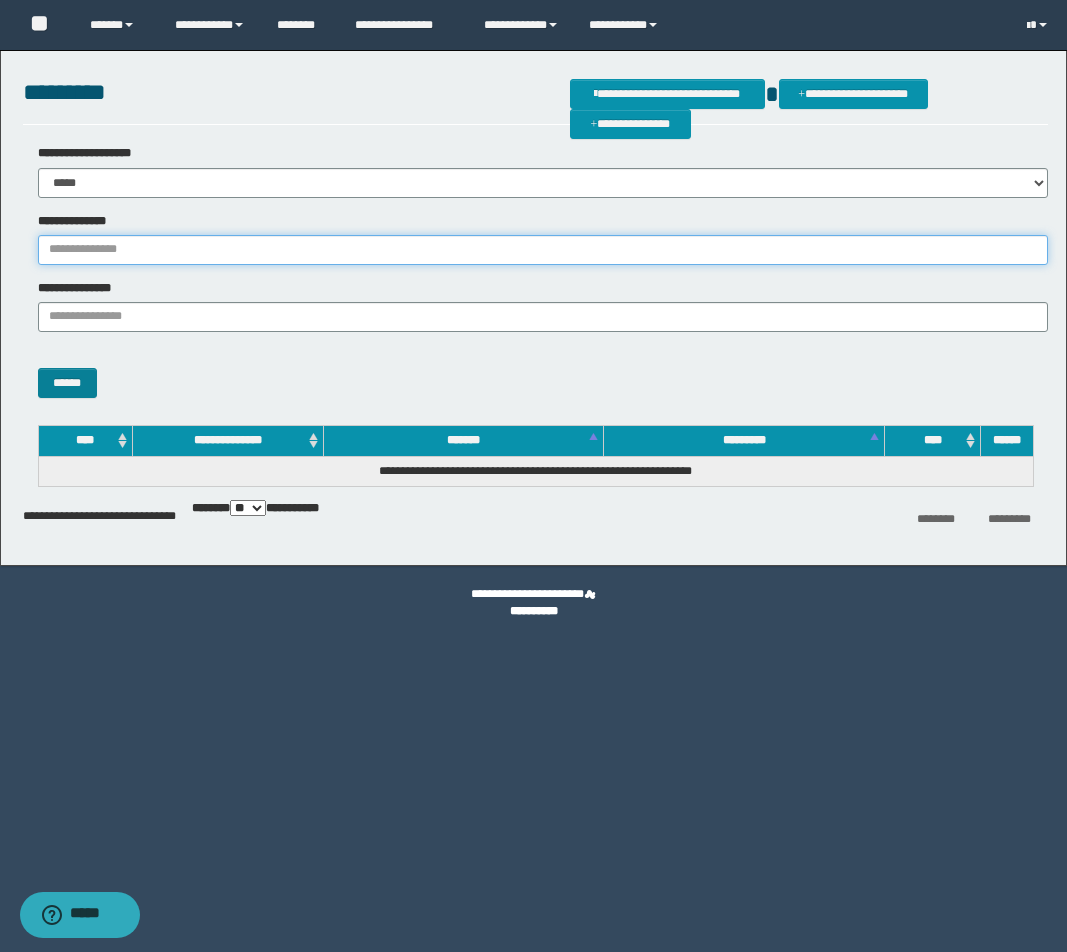 paste on "********" 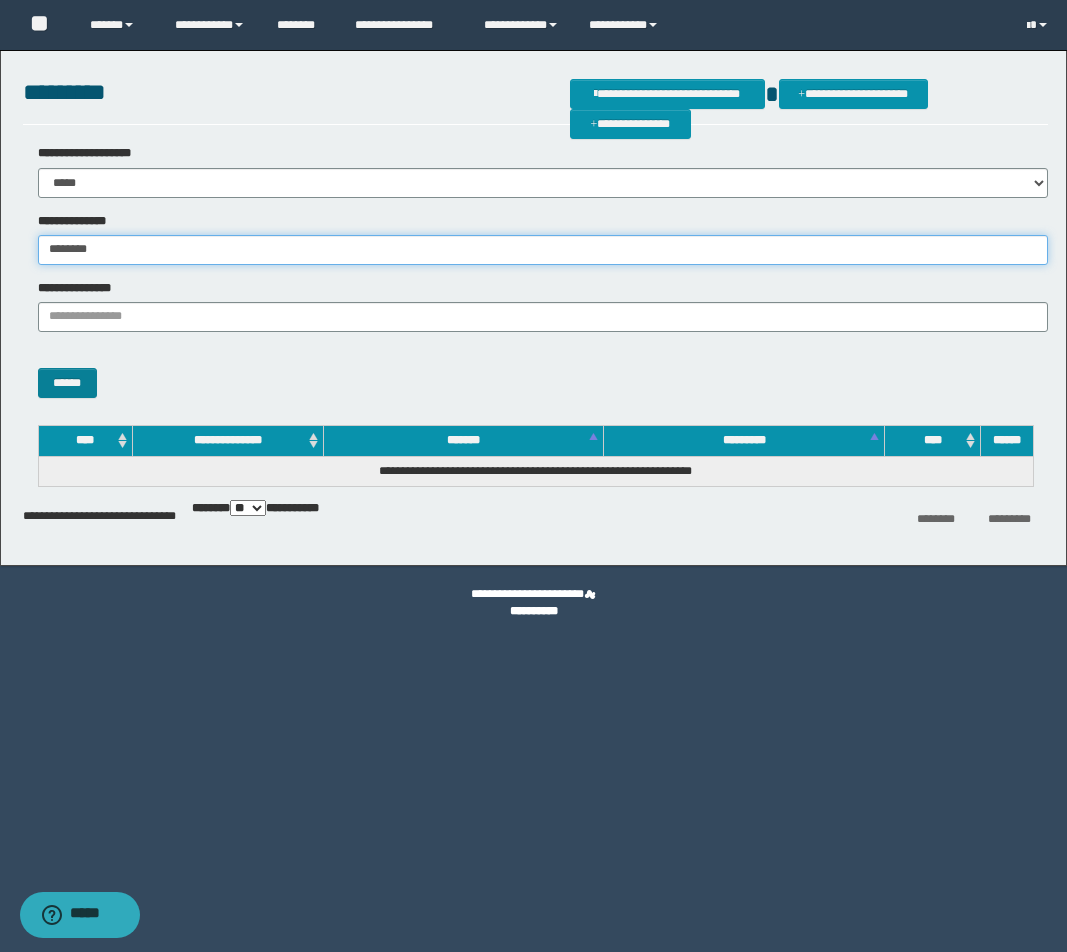 type on "********" 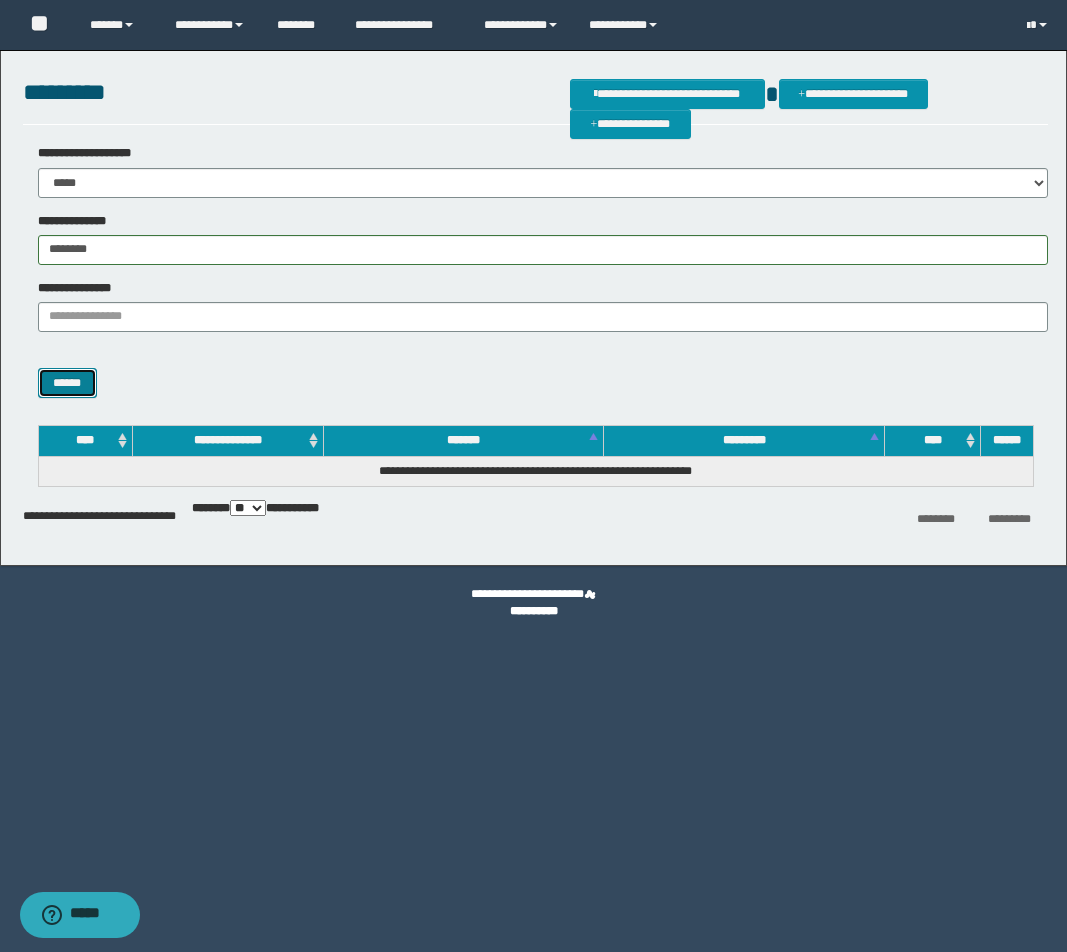 click on "******" at bounding box center (67, 383) 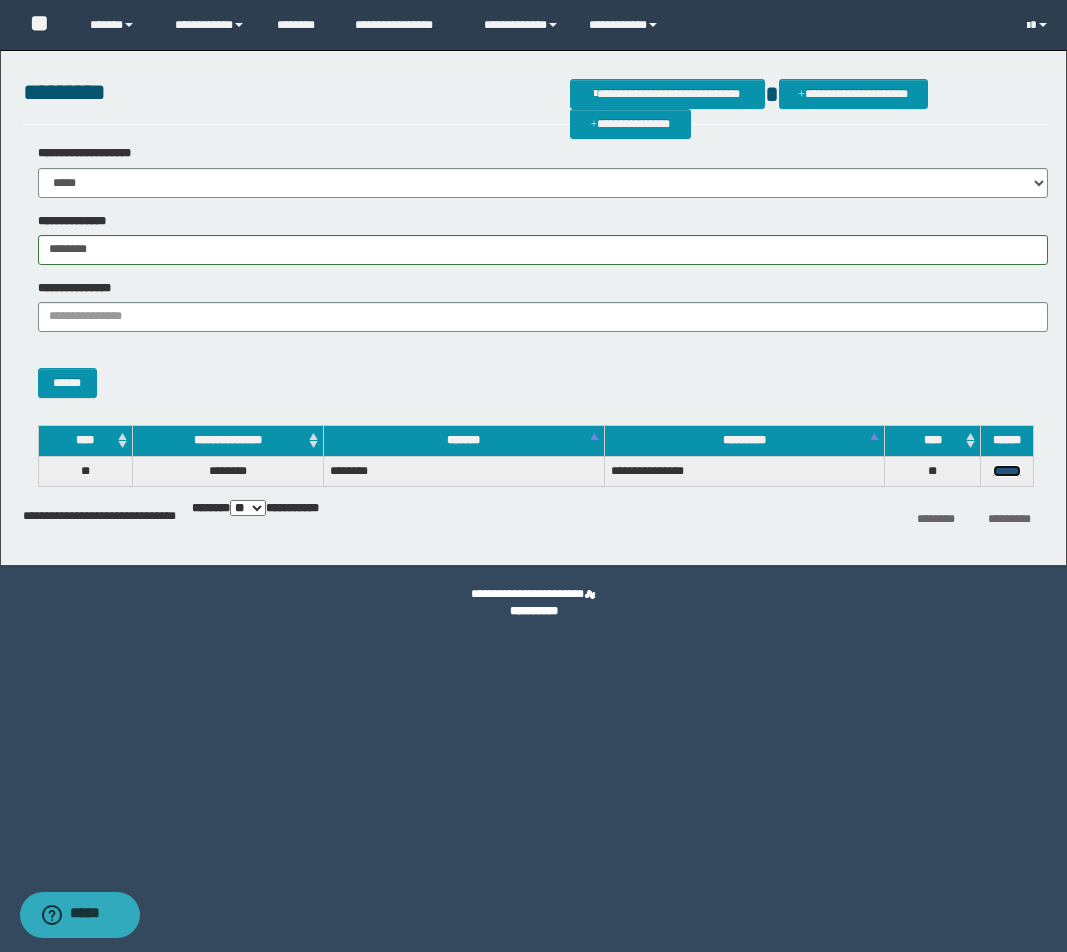 click on "******" at bounding box center [1007, 471] 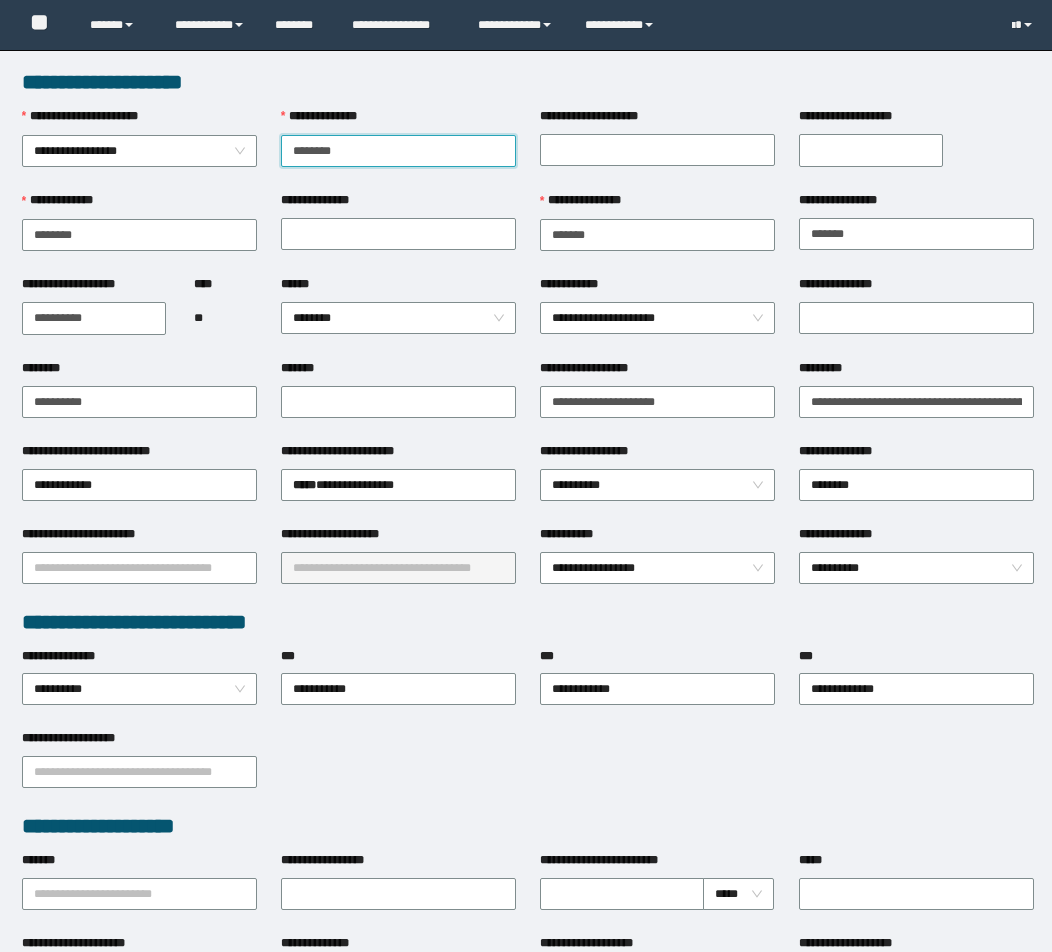 scroll, scrollTop: 0, scrollLeft: 0, axis: both 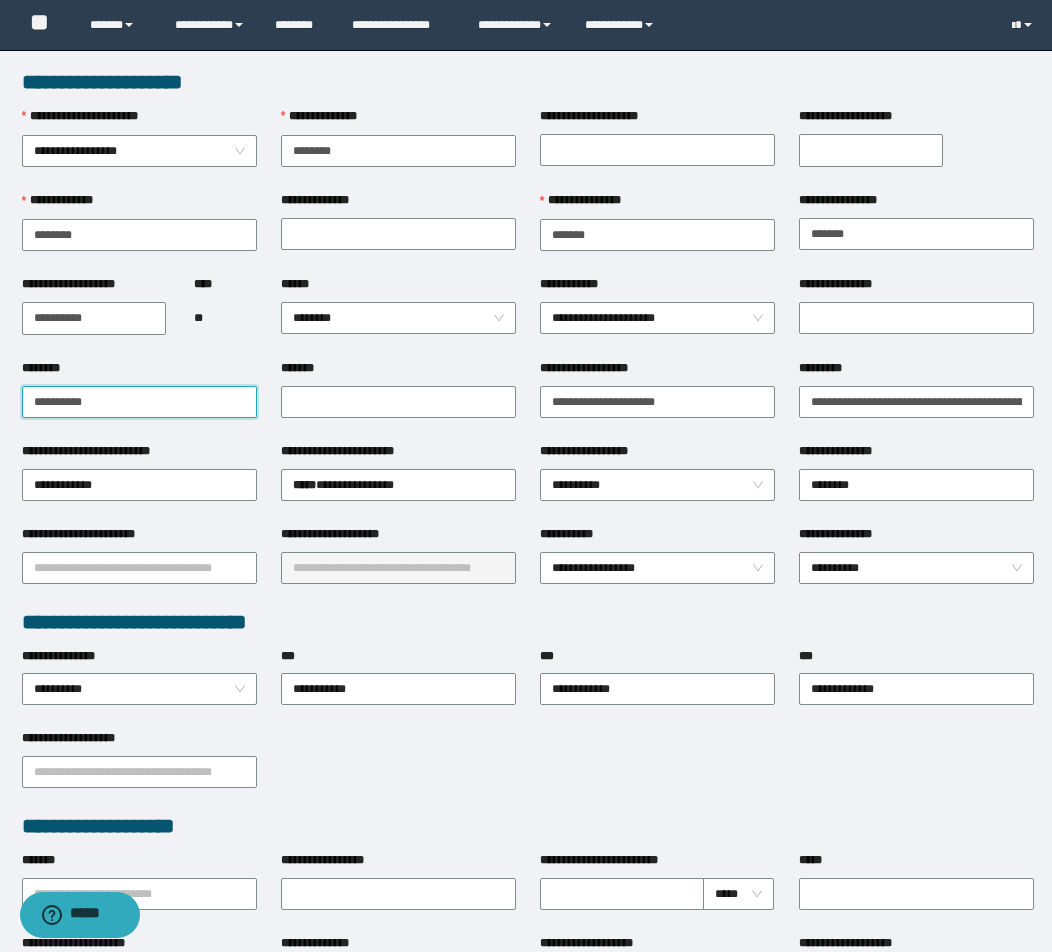 drag, startPoint x: 115, startPoint y: 401, endPoint x: 17, endPoint y: 412, distance: 98.61542 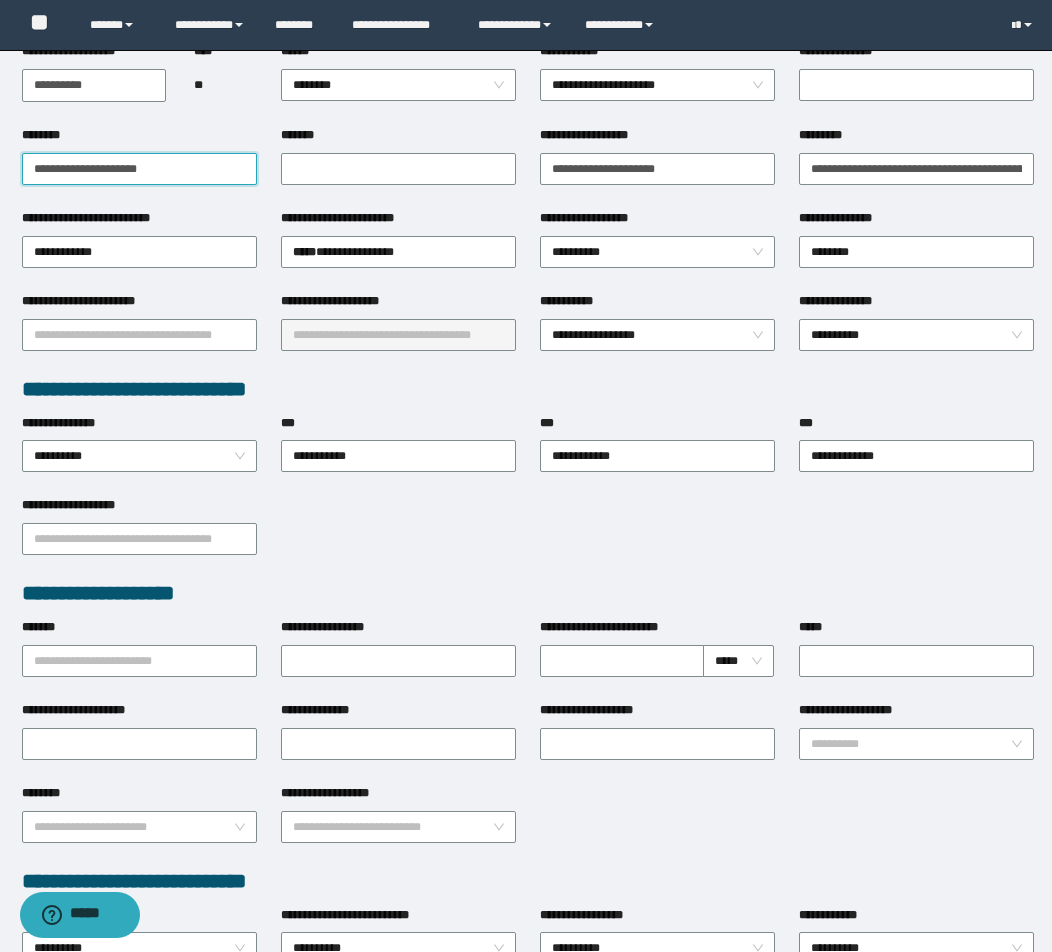 scroll, scrollTop: 700, scrollLeft: 0, axis: vertical 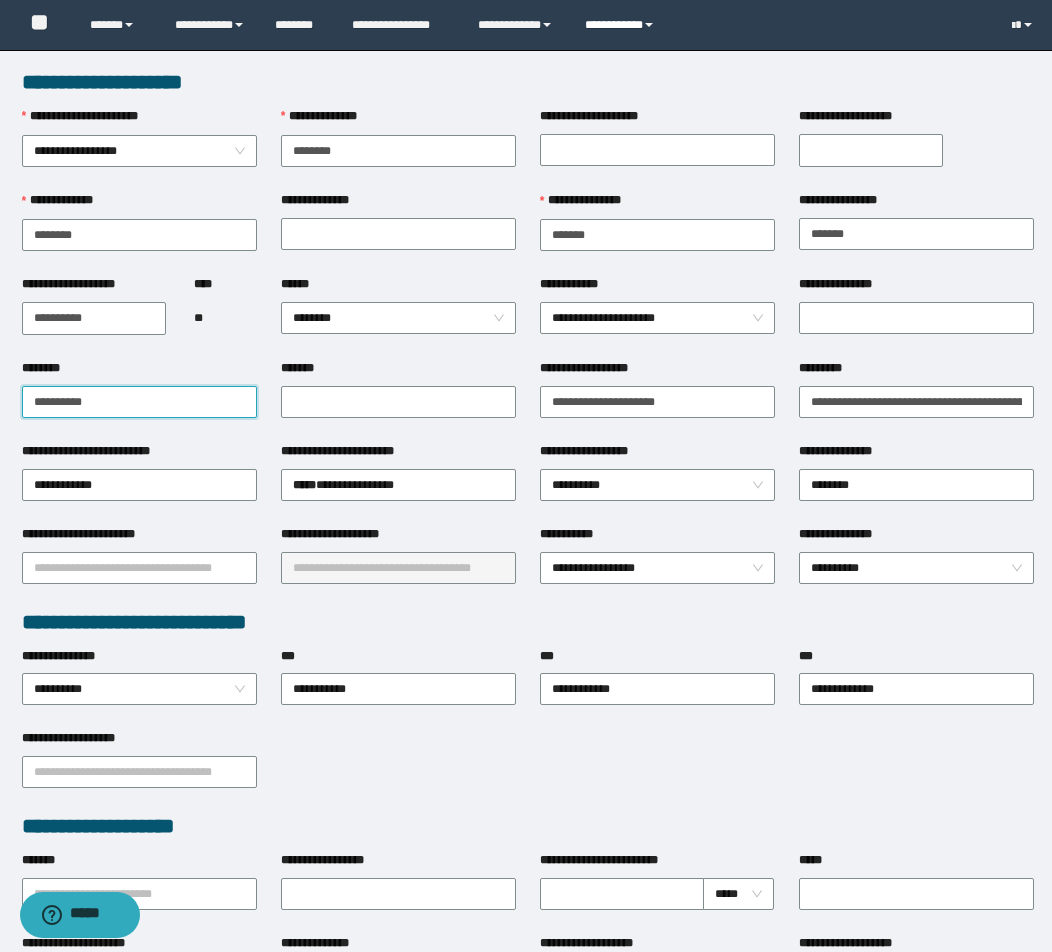 type on "**********" 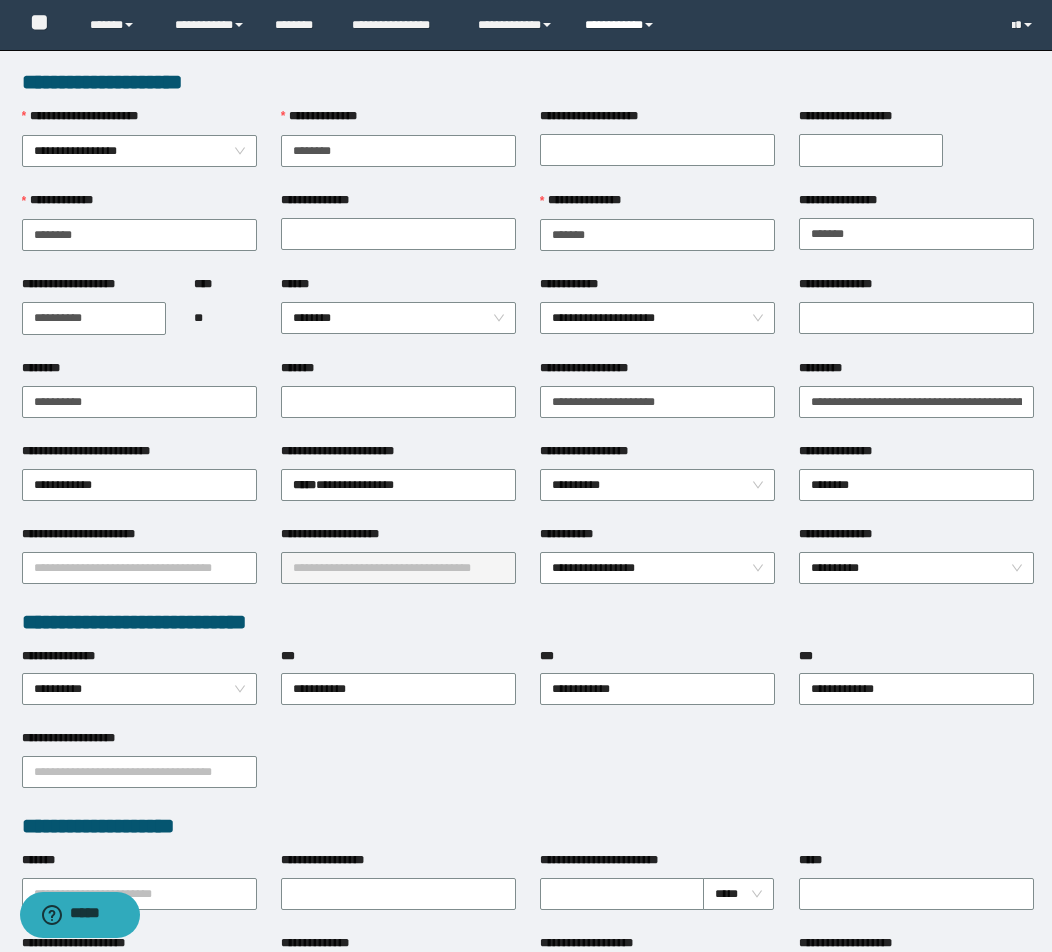 drag, startPoint x: 618, startPoint y: 22, endPoint x: 611, endPoint y: 62, distance: 40.60788 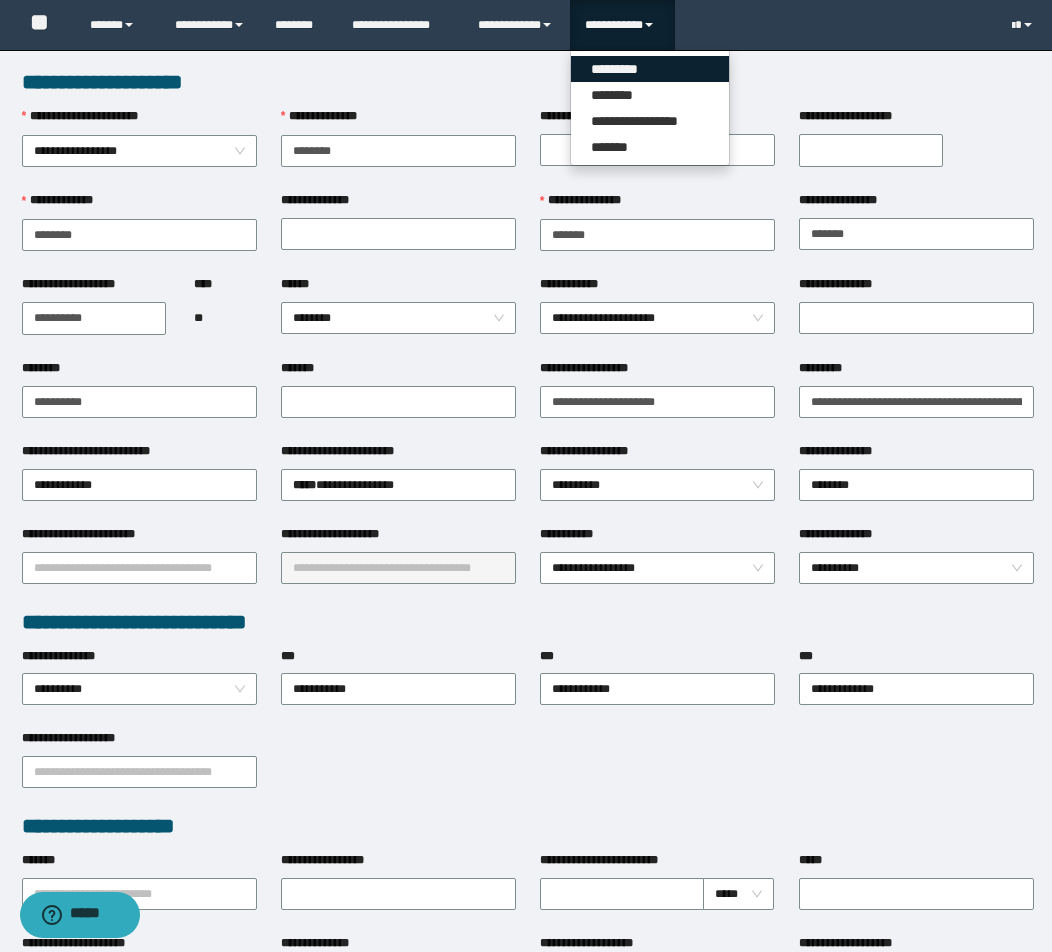 click on "*********" at bounding box center (650, 69) 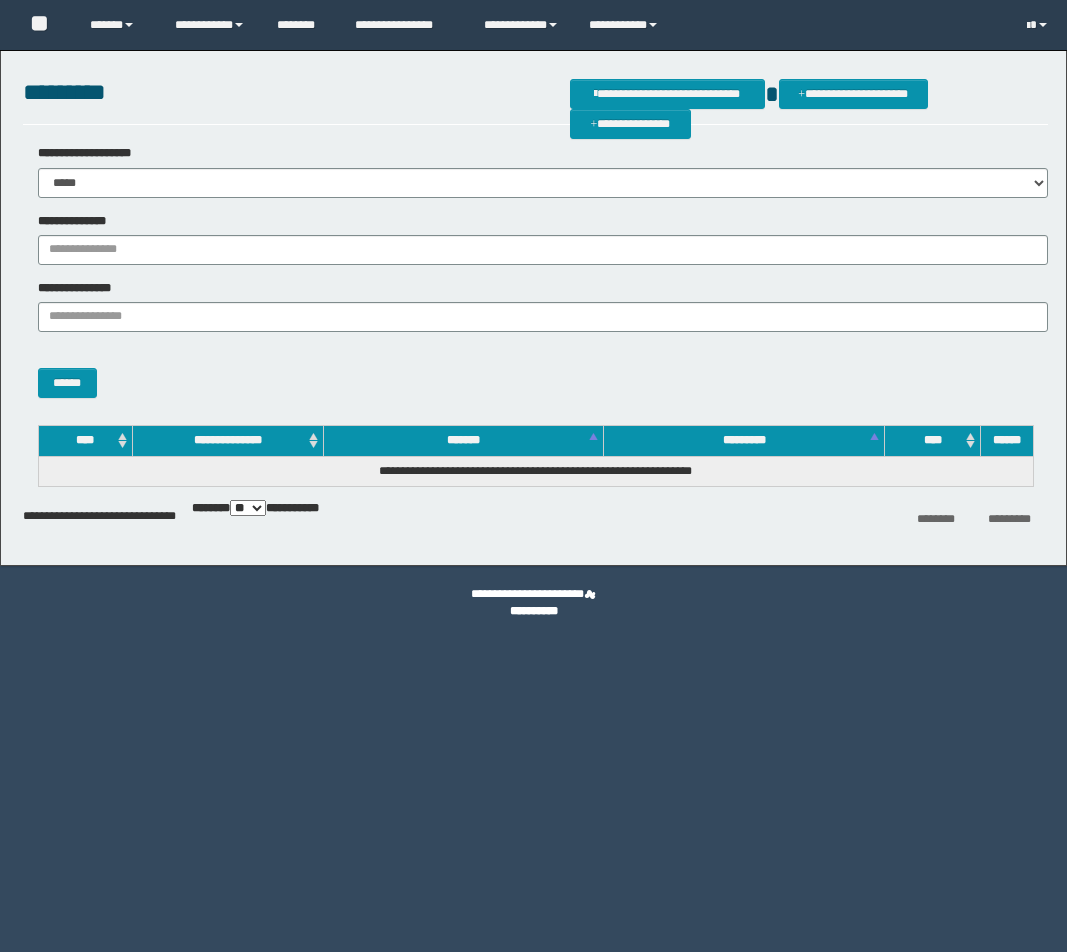 scroll, scrollTop: 0, scrollLeft: 0, axis: both 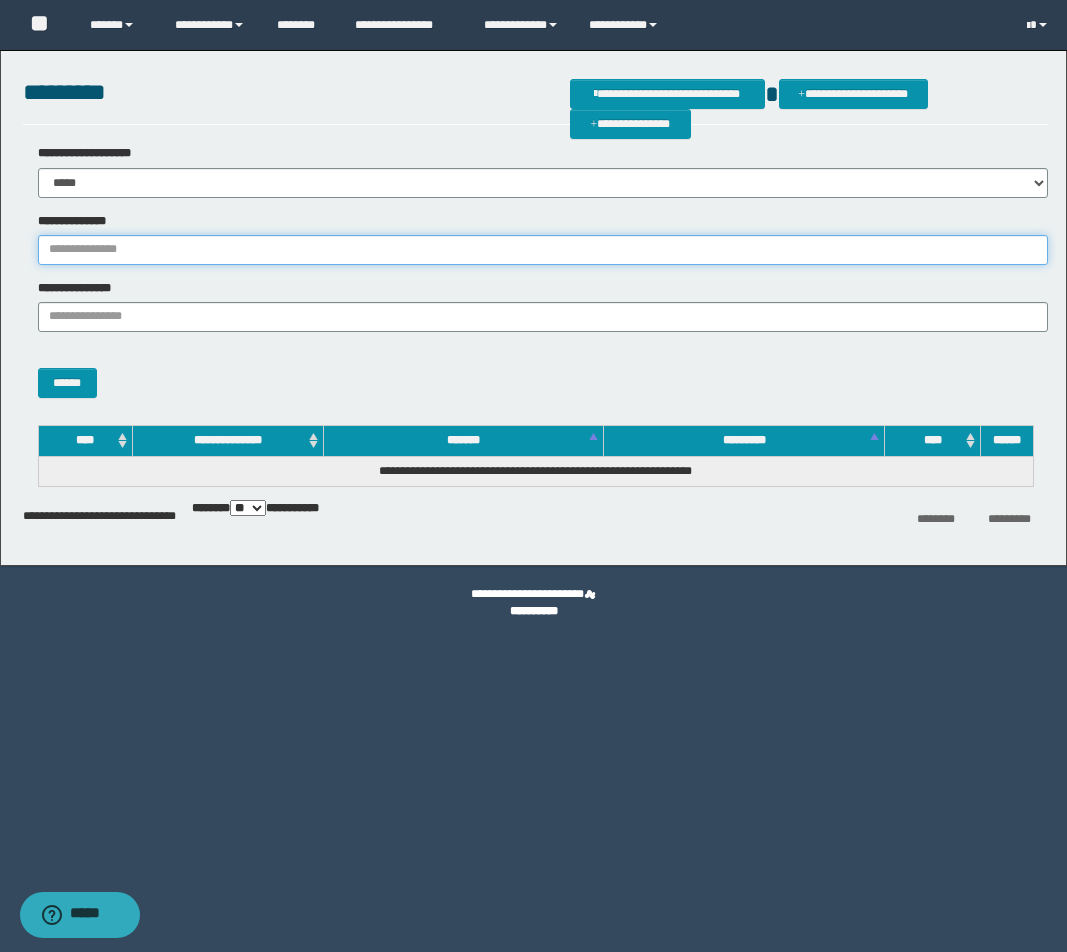 drag, startPoint x: 186, startPoint y: 242, endPoint x: 155, endPoint y: 259, distance: 35.35534 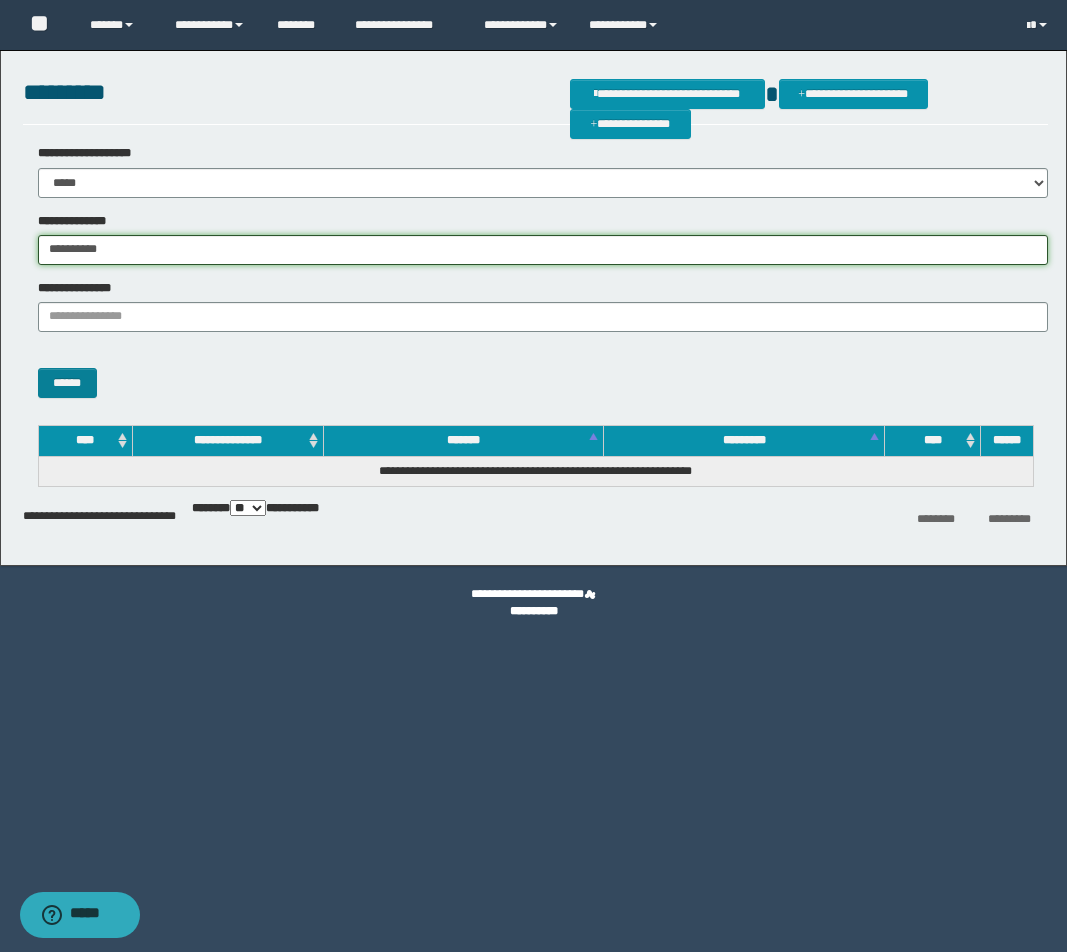 type on "**********" 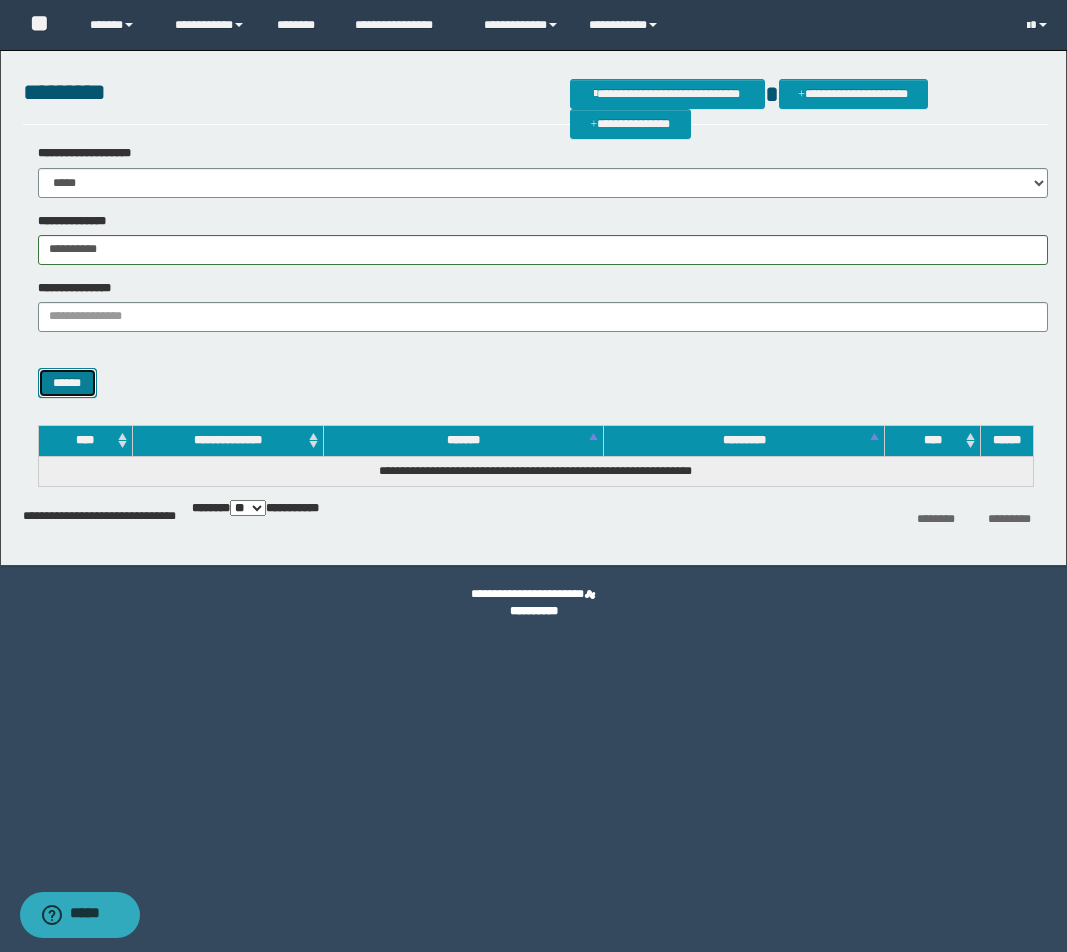 click on "******" at bounding box center (67, 383) 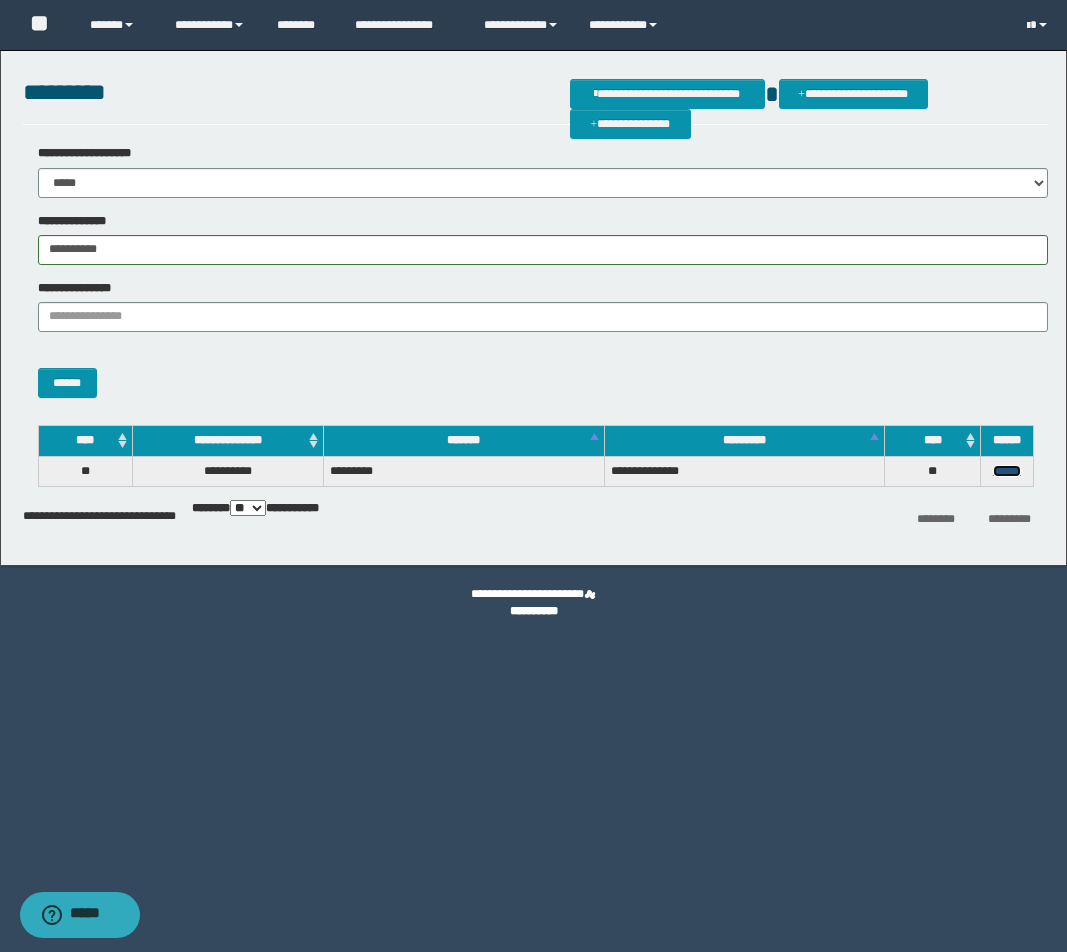 click on "******" at bounding box center (1007, 471) 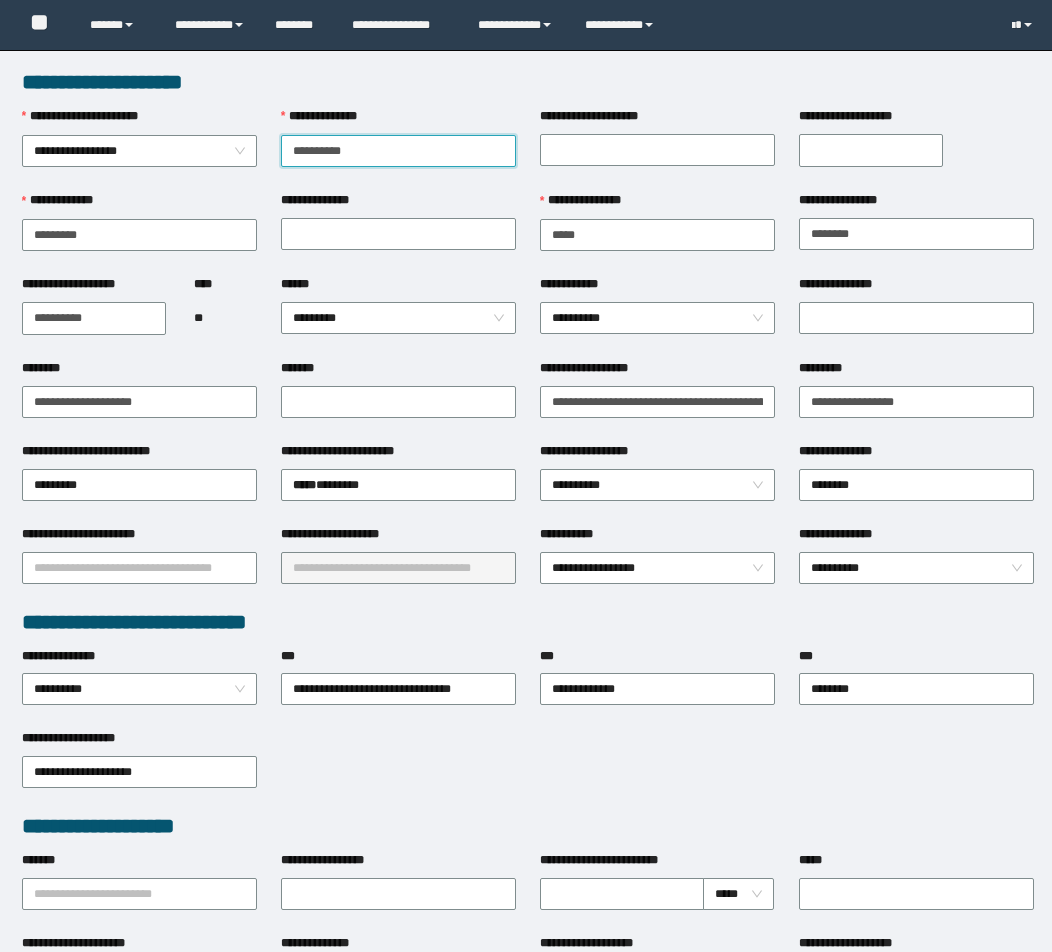 scroll, scrollTop: 0, scrollLeft: 0, axis: both 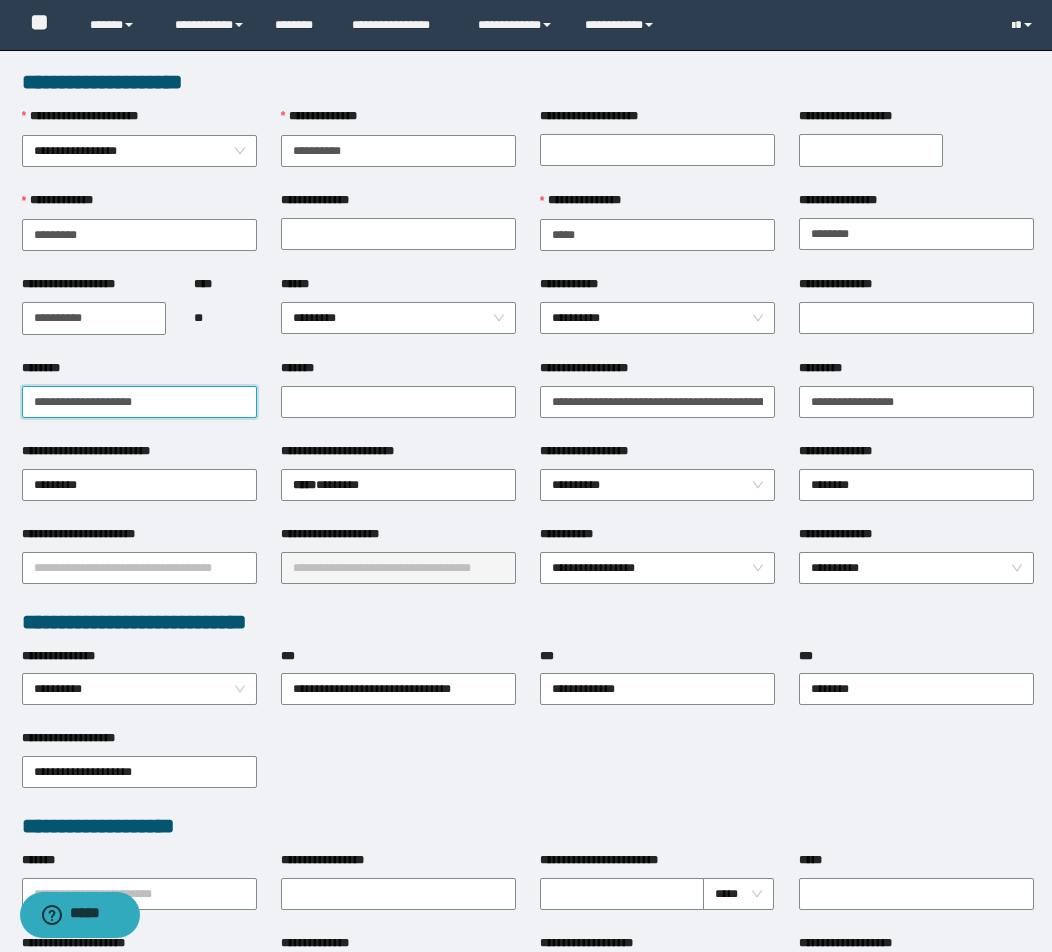 click on "**********" at bounding box center (526, 476) 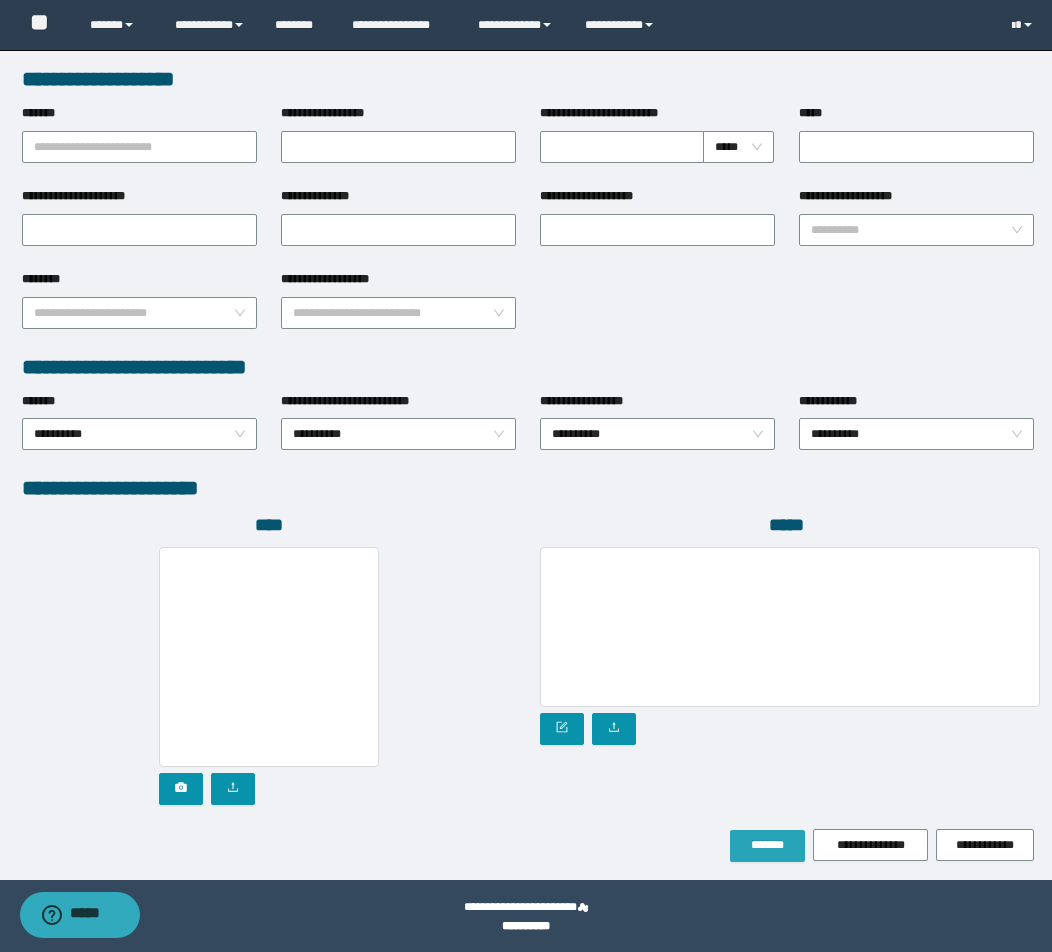 scroll, scrollTop: 751, scrollLeft: 0, axis: vertical 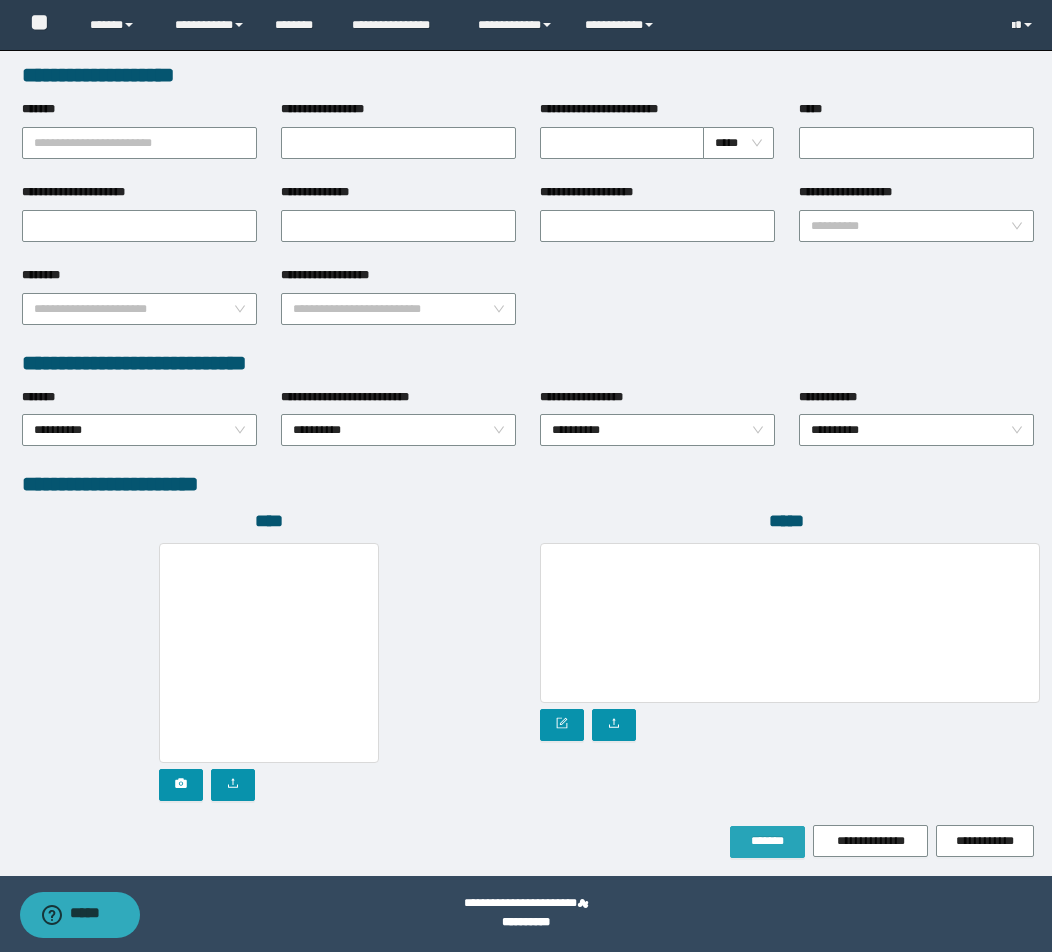 type on "**********" 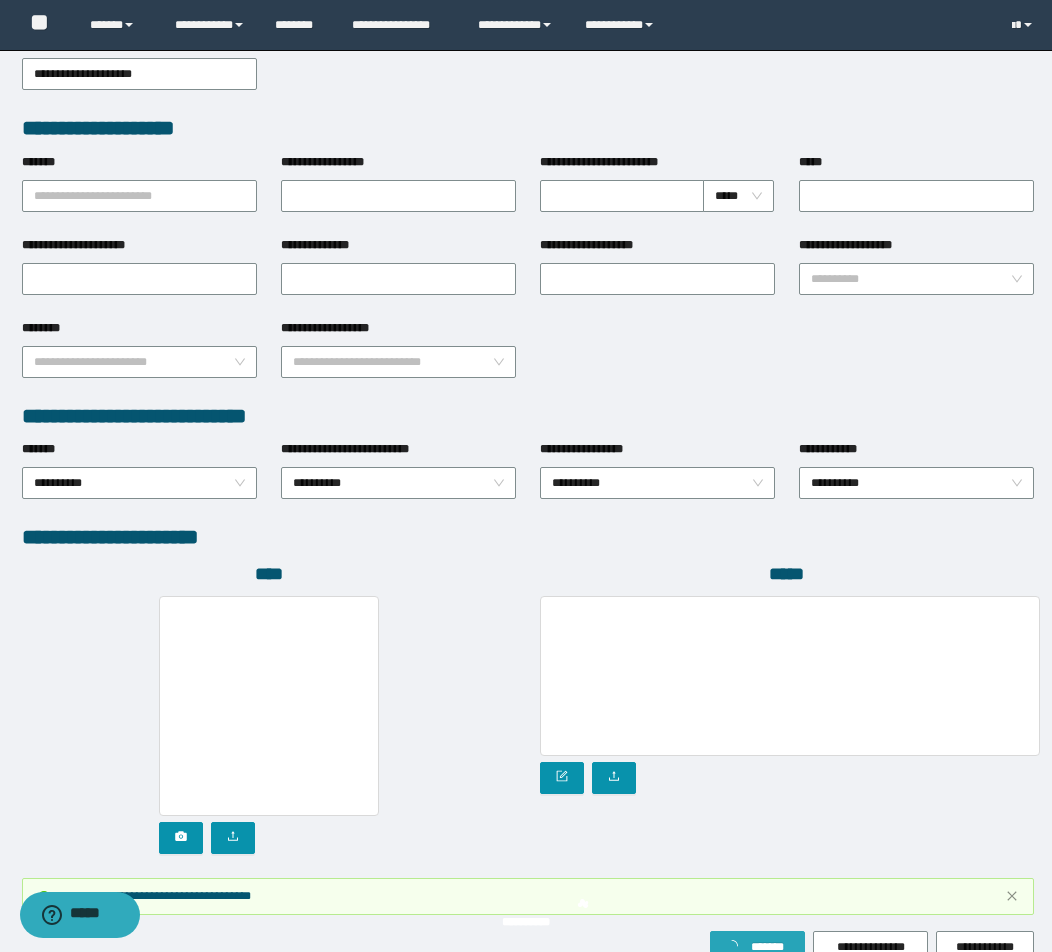scroll, scrollTop: 804, scrollLeft: 0, axis: vertical 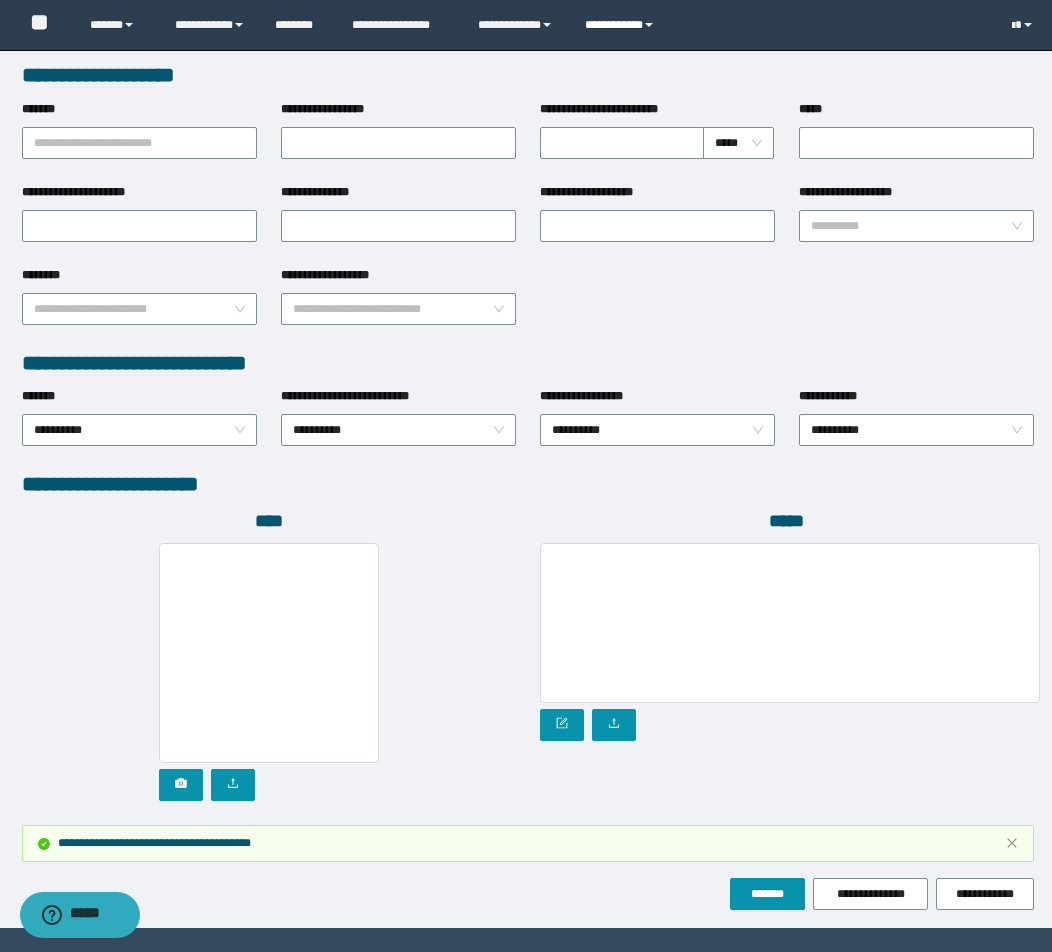 click on "**********" at bounding box center [622, 25] 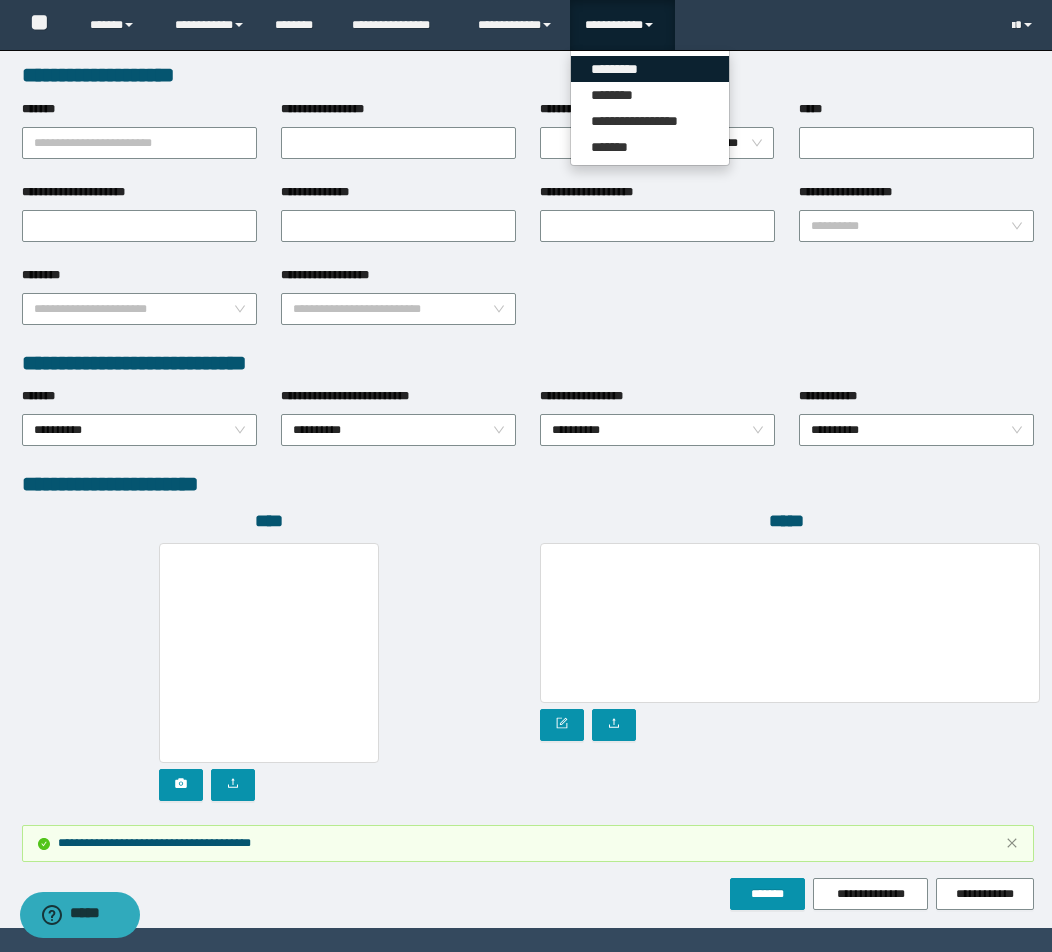 click on "*********" at bounding box center (650, 69) 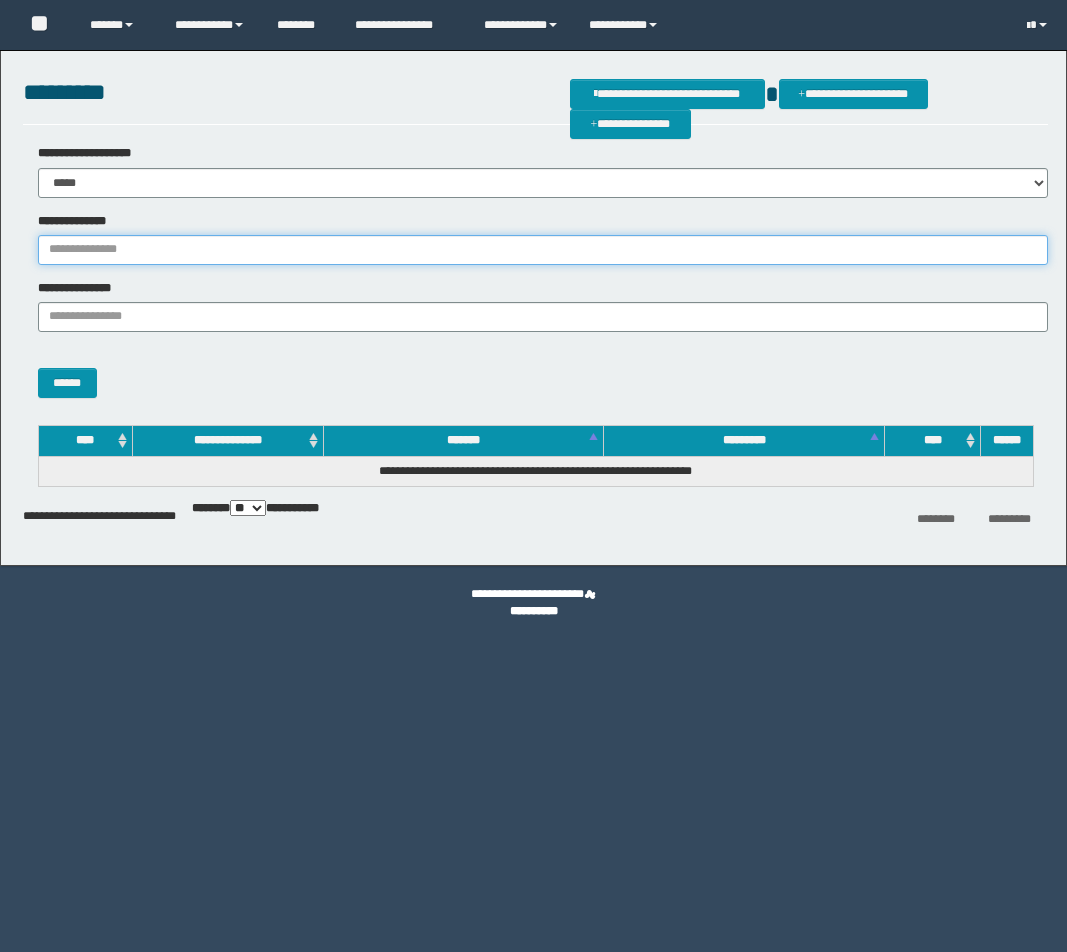 scroll, scrollTop: 0, scrollLeft: 0, axis: both 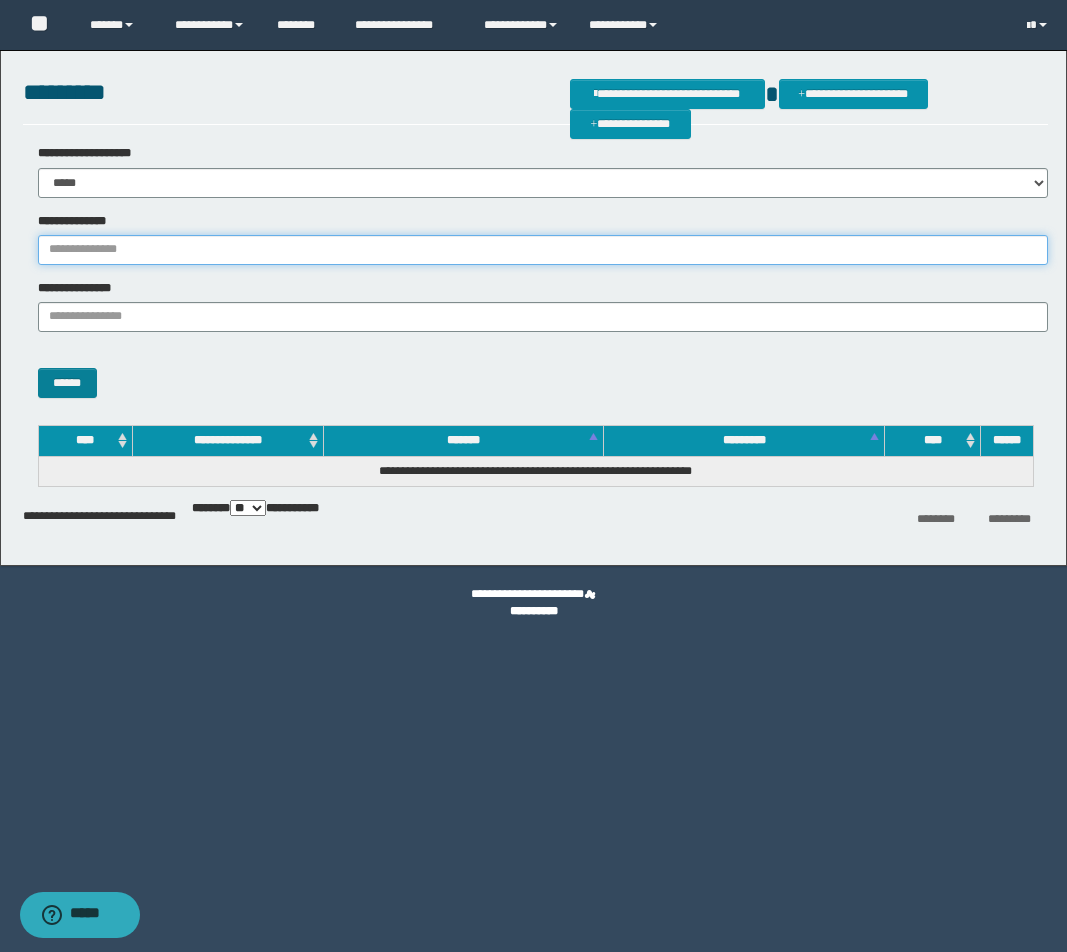 paste on "********" 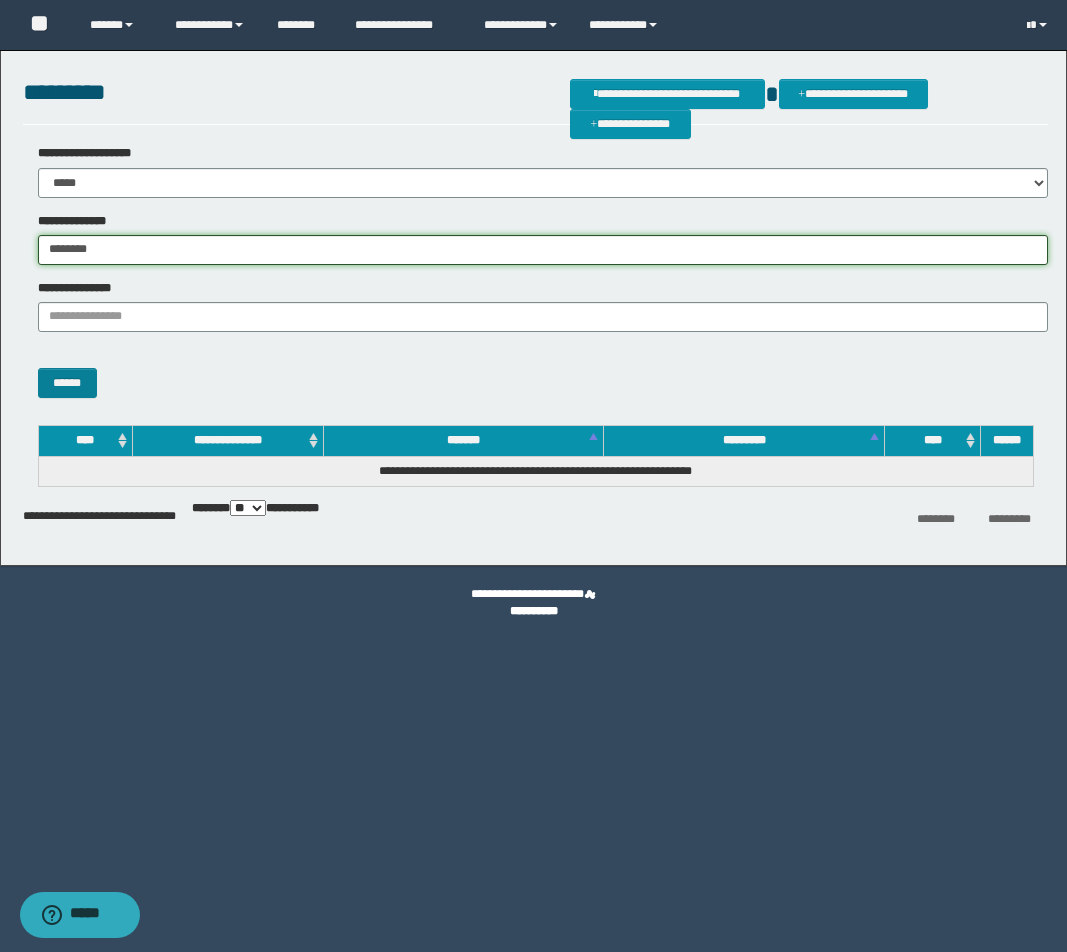 type on "********" 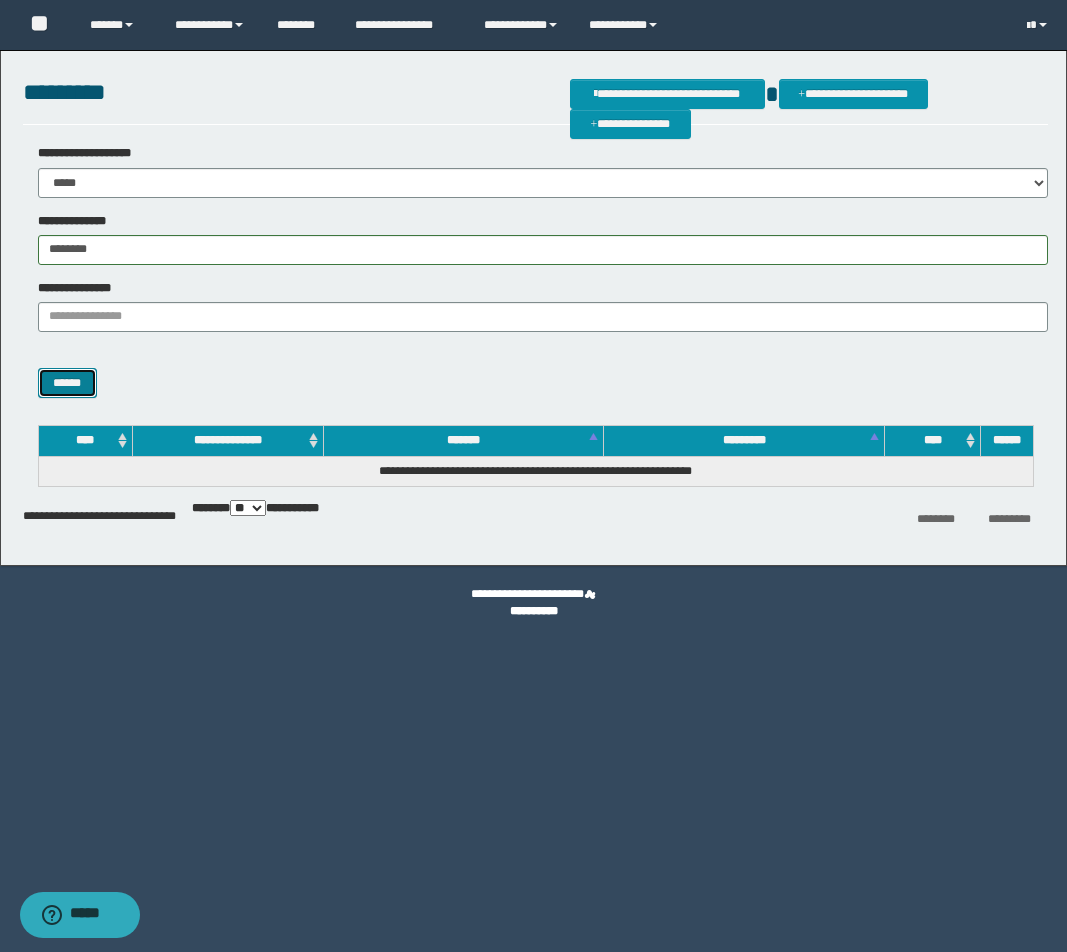 click on "******" at bounding box center (67, 383) 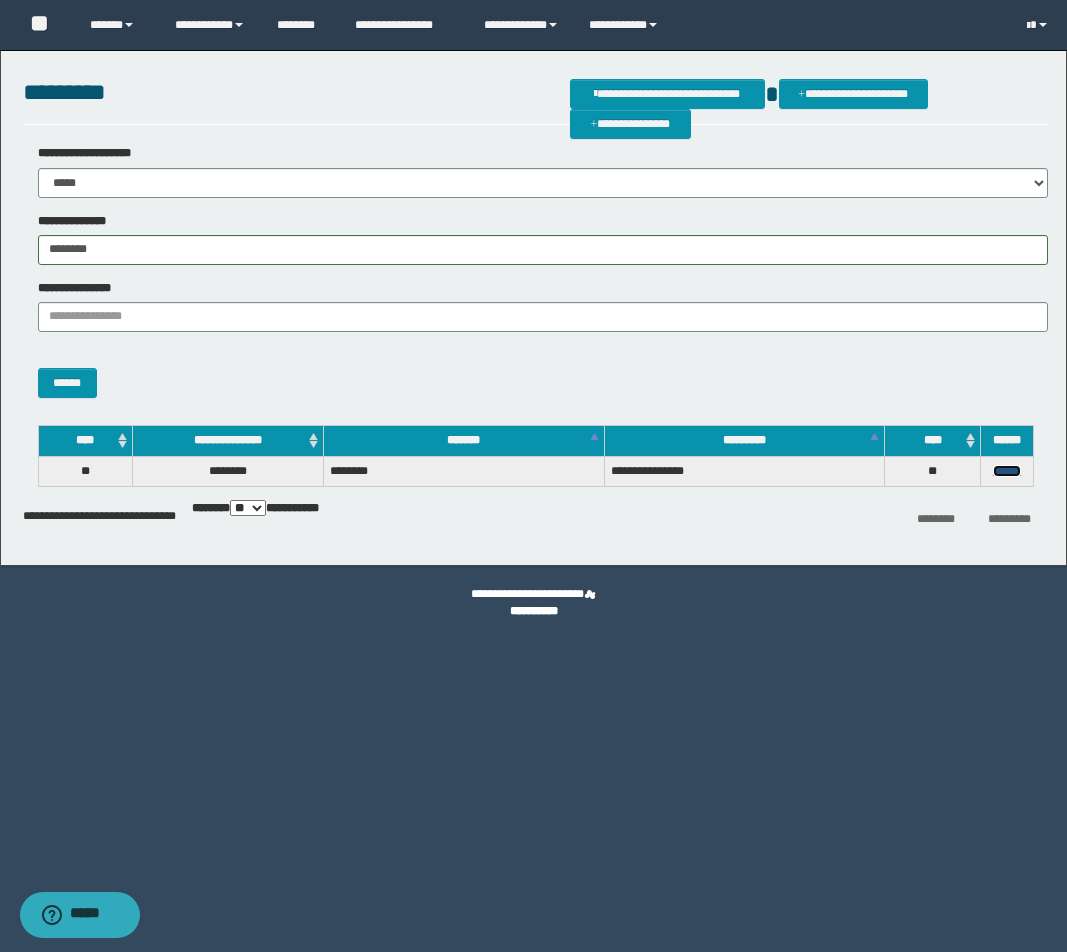 click on "******" at bounding box center [1007, 471] 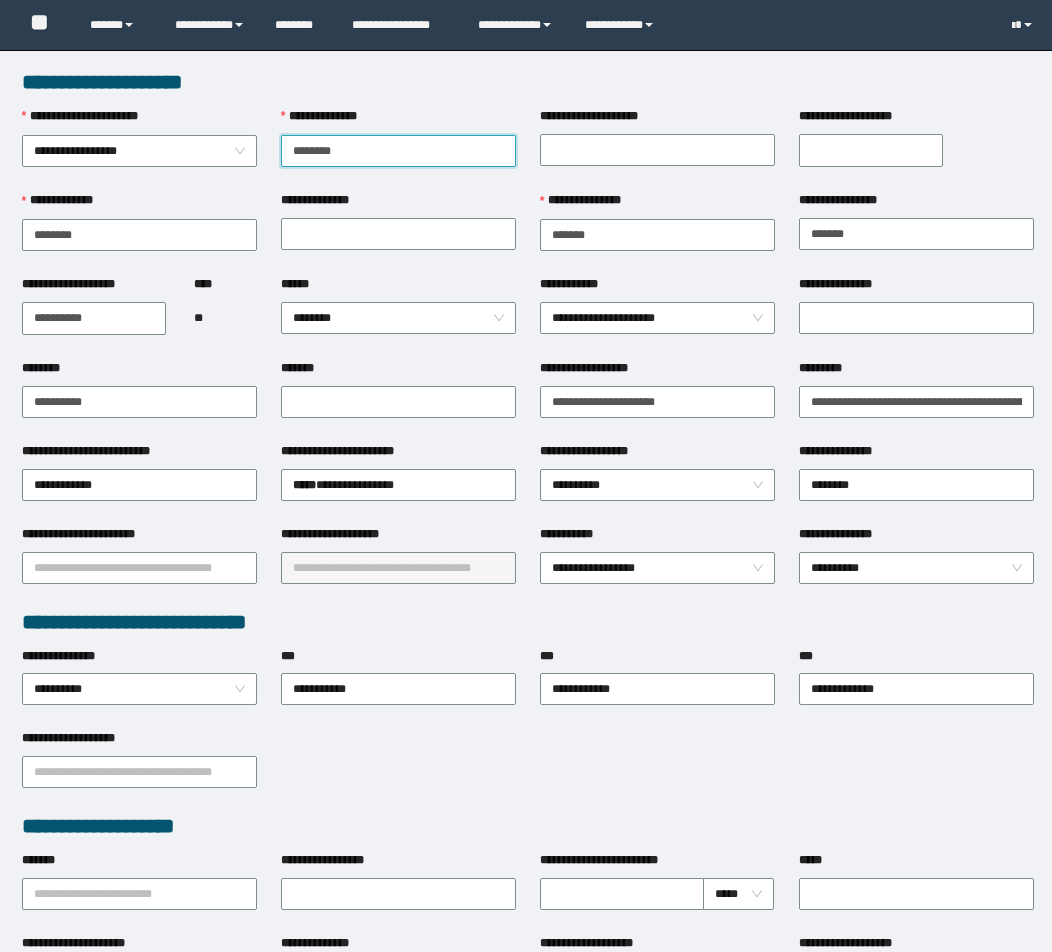 scroll, scrollTop: 0, scrollLeft: 0, axis: both 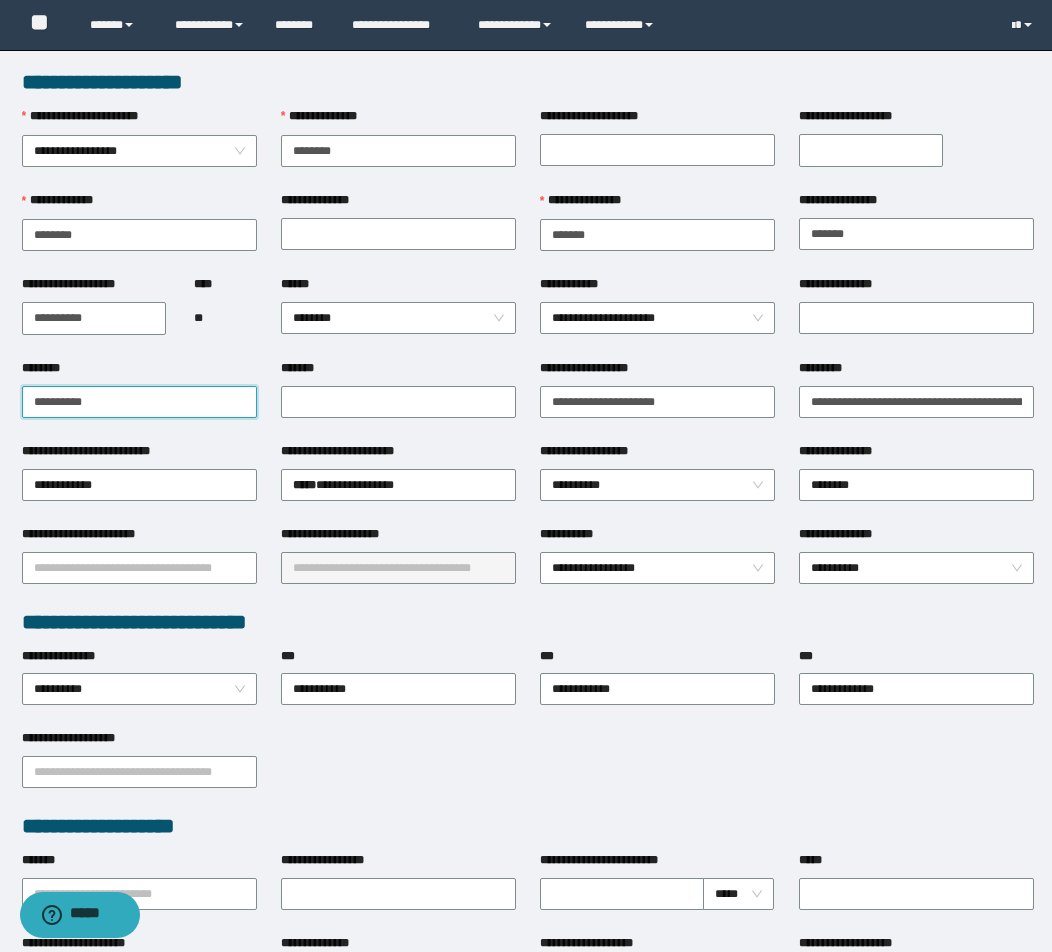 drag, startPoint x: 90, startPoint y: 398, endPoint x: -41, endPoint y: 396, distance: 131.01526 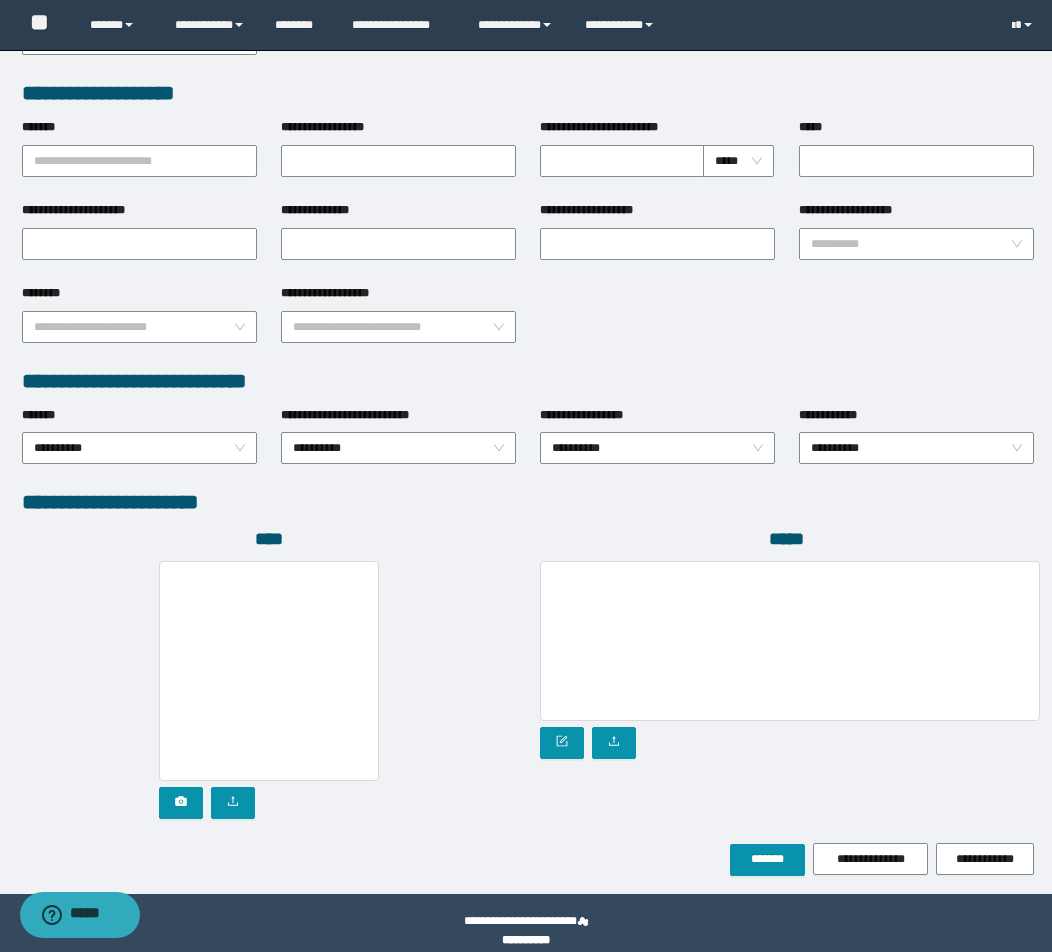 scroll, scrollTop: 751, scrollLeft: 0, axis: vertical 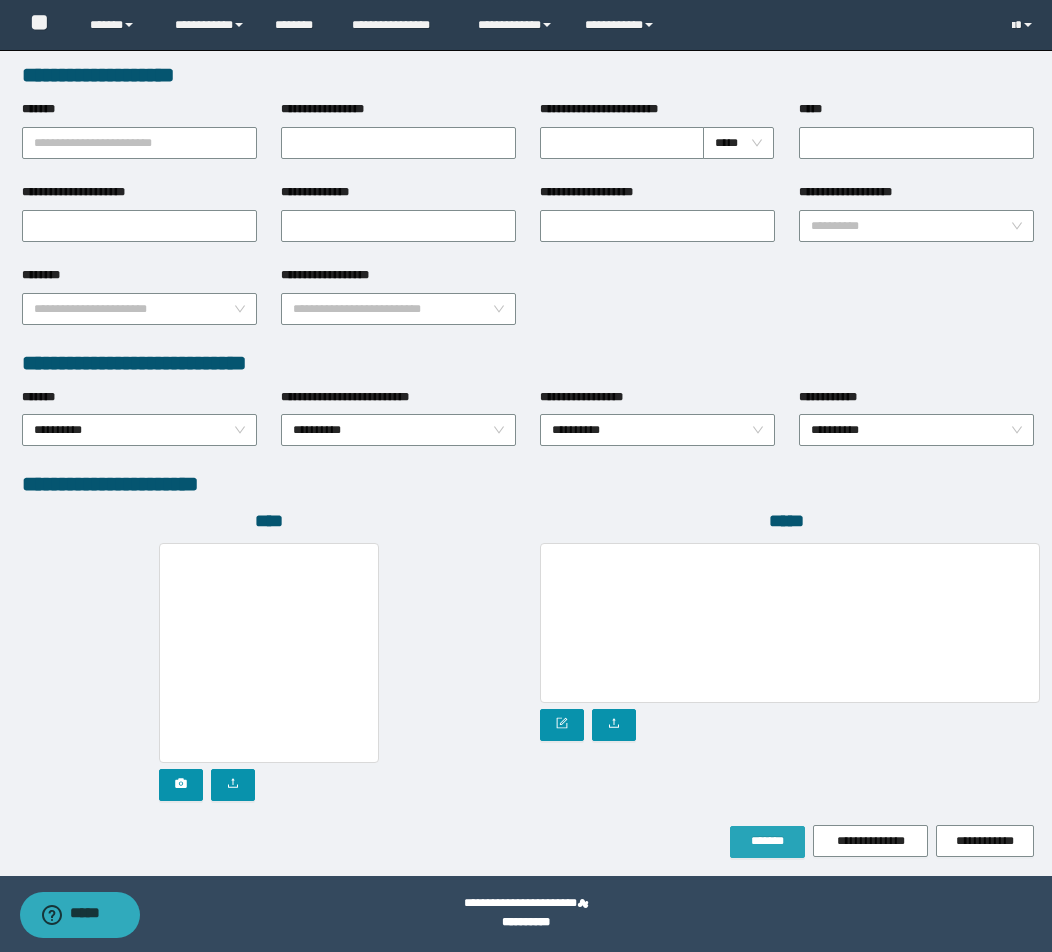type on "**********" 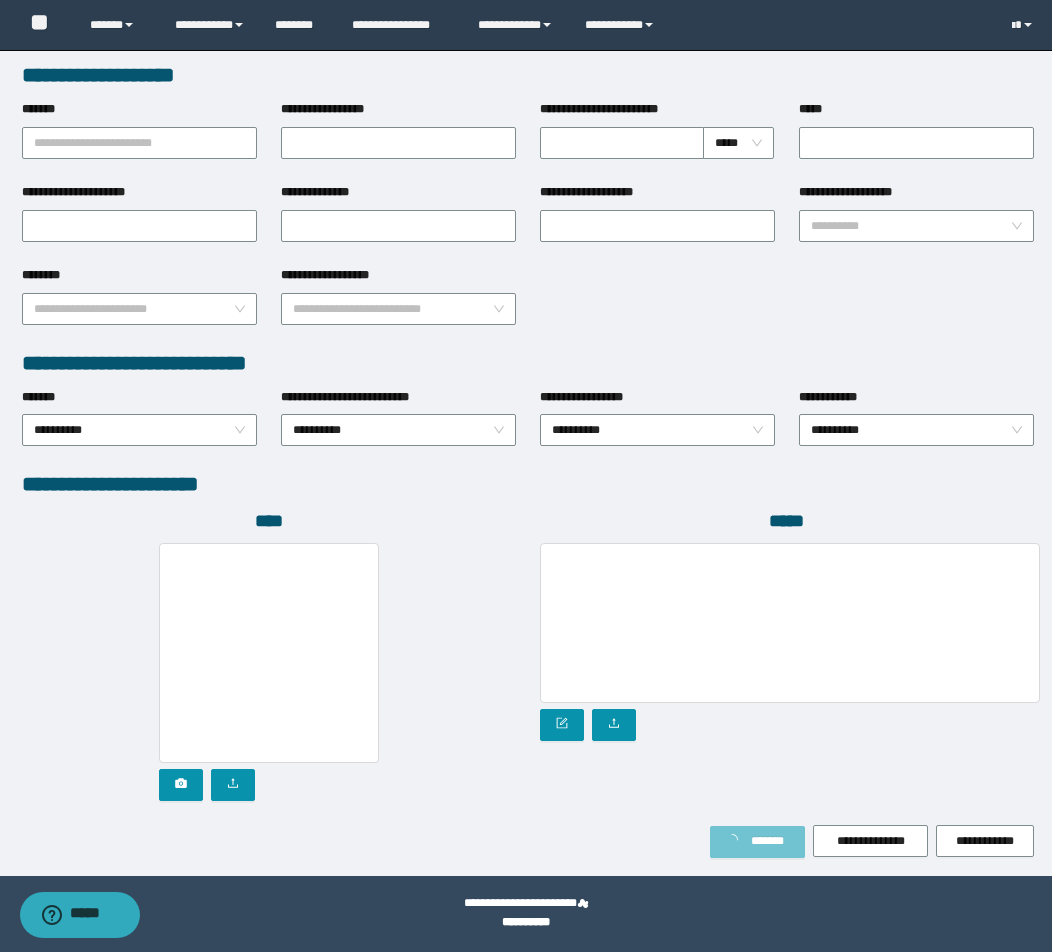 scroll, scrollTop: 804, scrollLeft: 0, axis: vertical 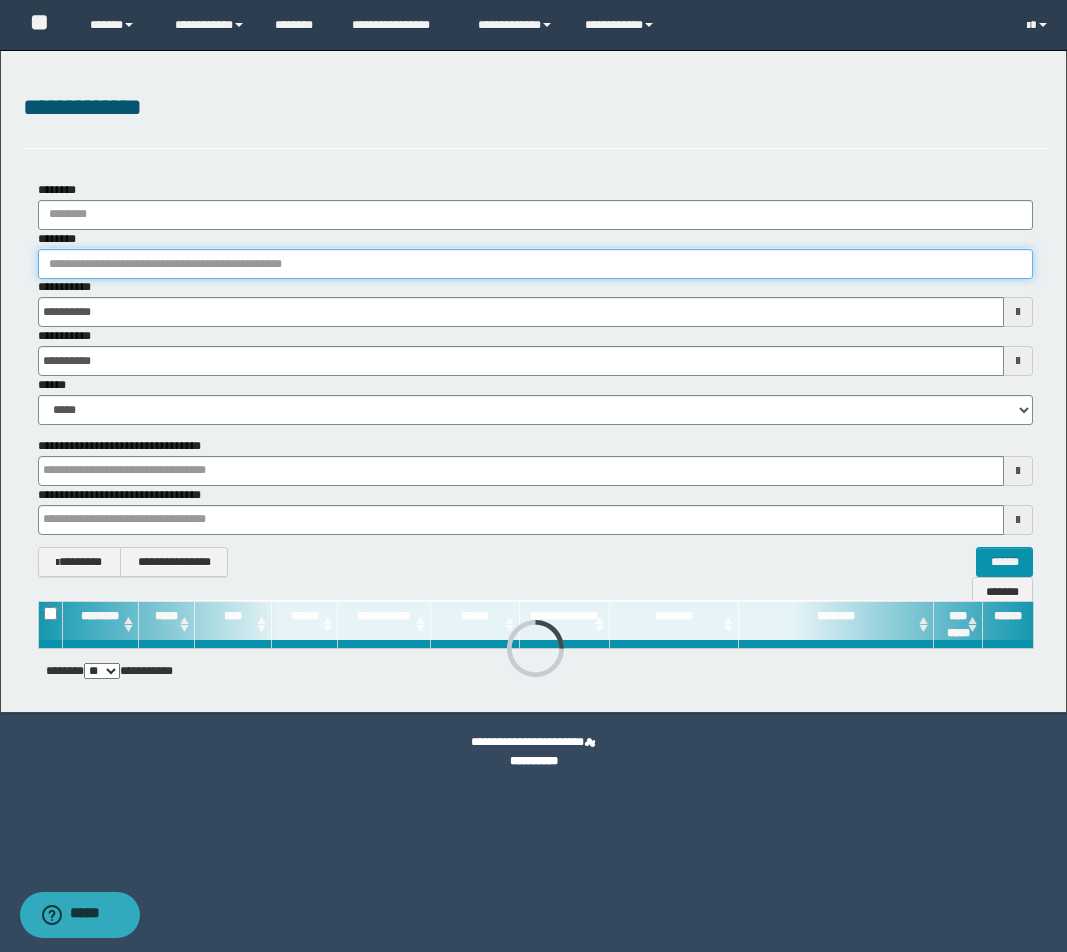 click on "********" at bounding box center (535, 264) 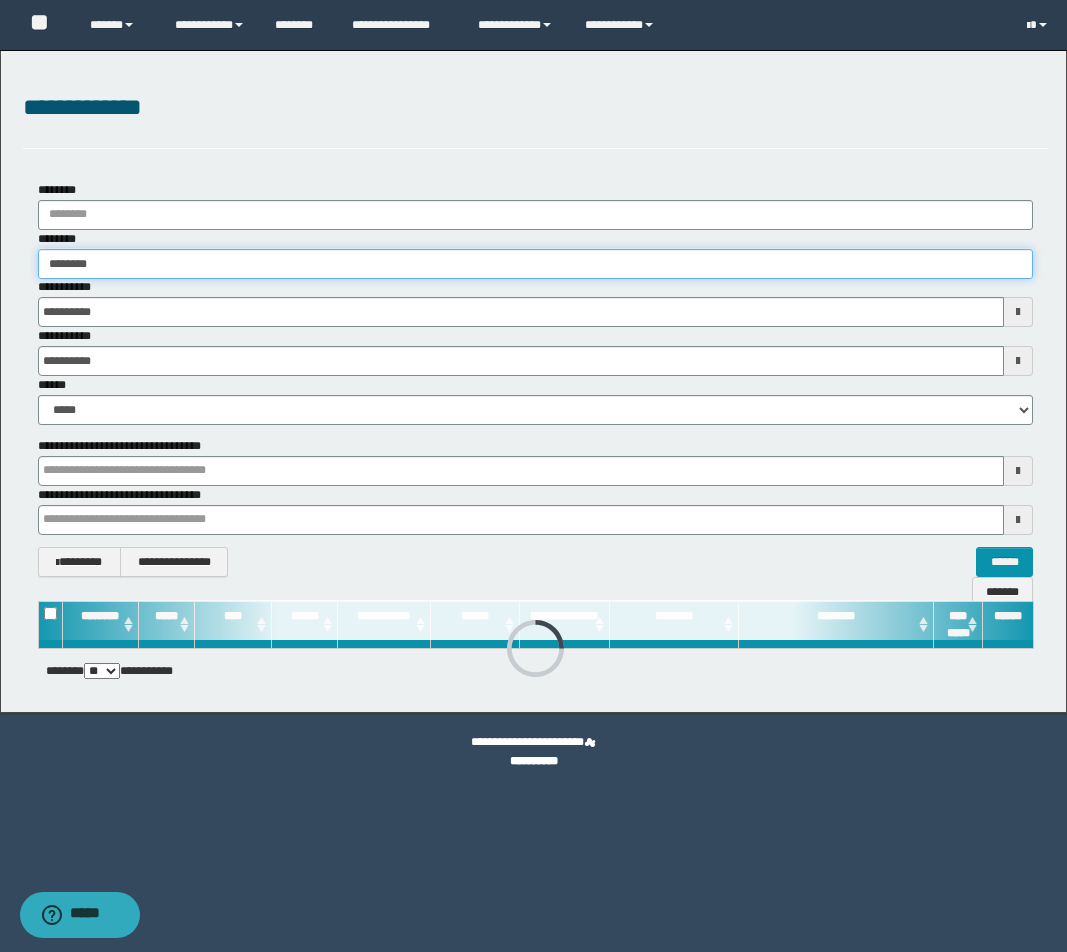 type on "********" 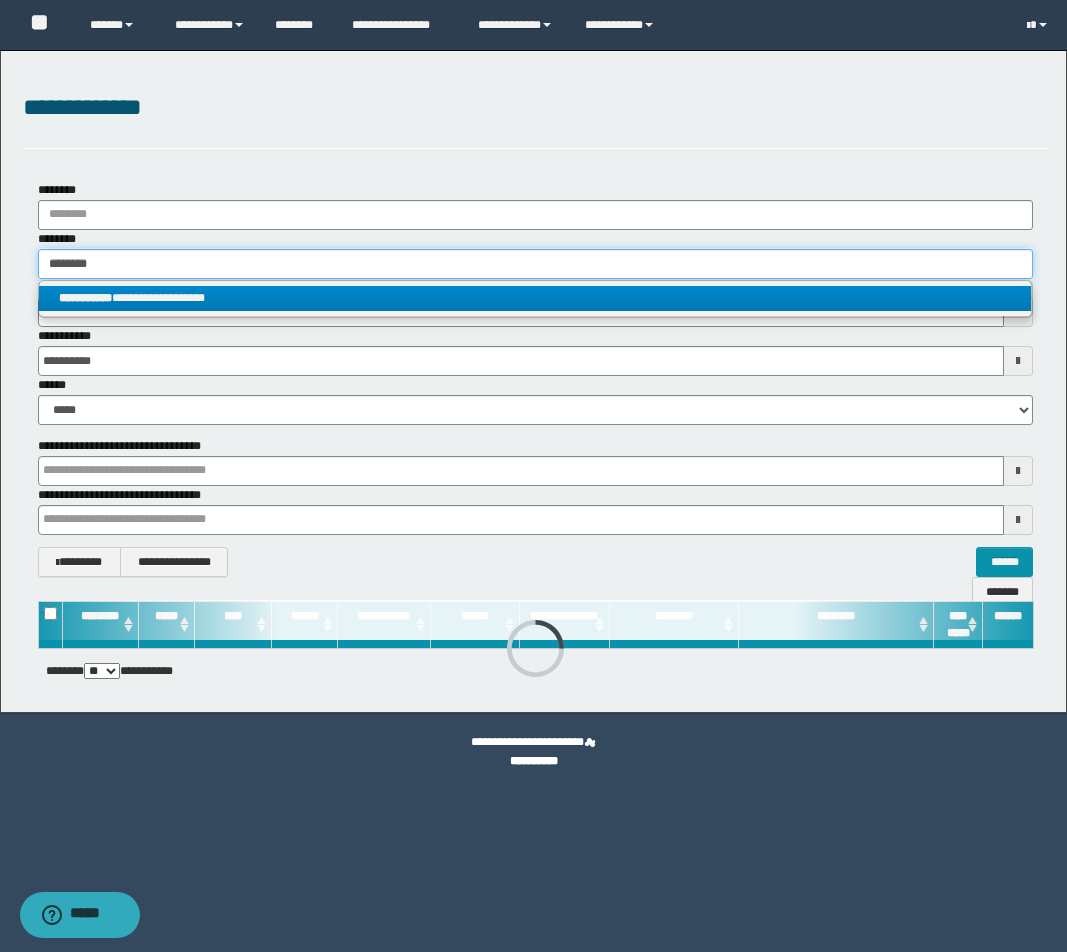 type on "********" 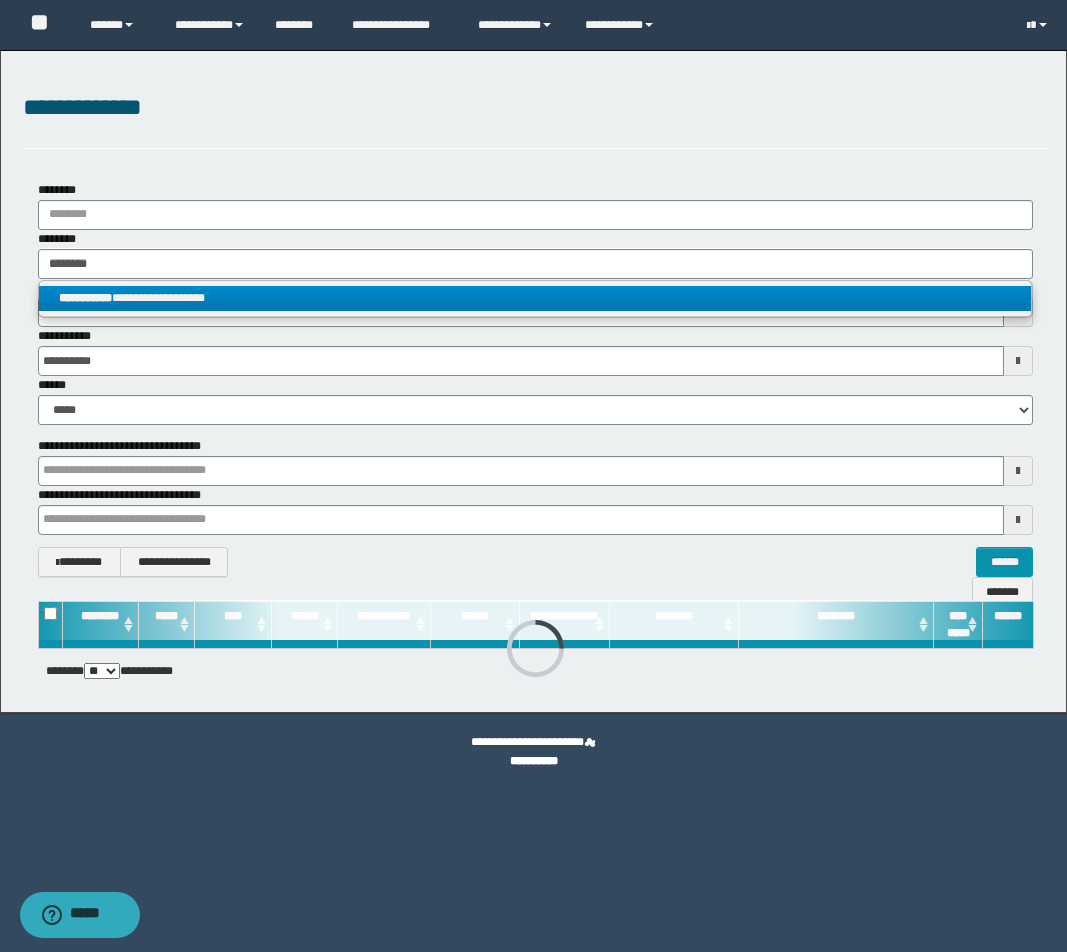 click on "**********" at bounding box center (535, 298) 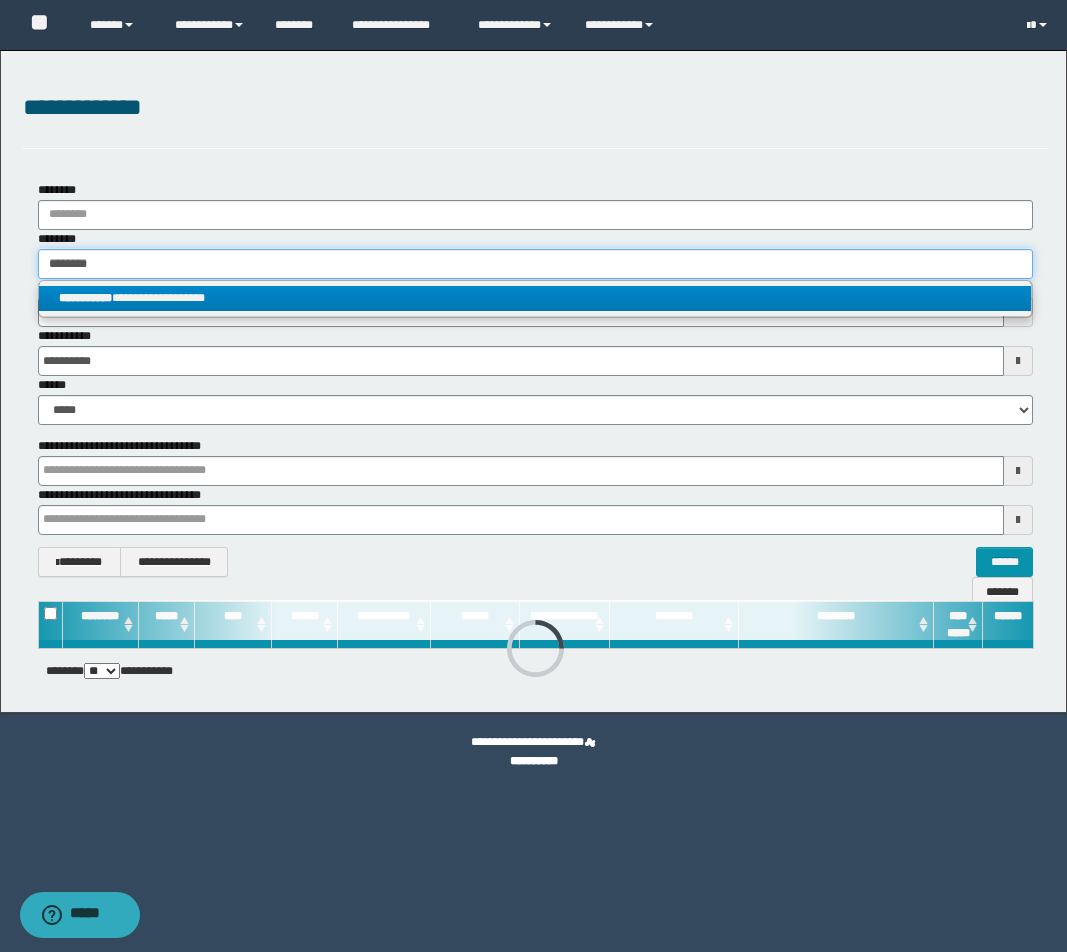 type 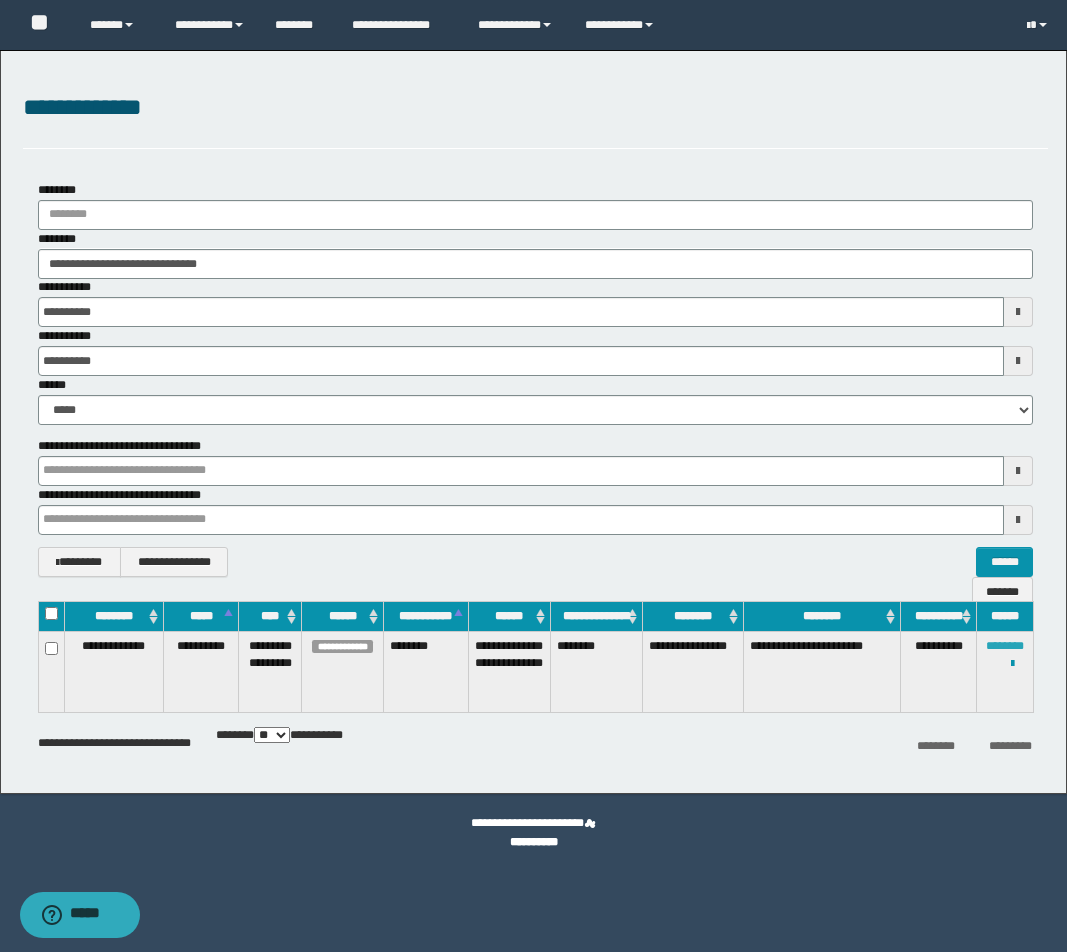 click on "********" at bounding box center [1005, 646] 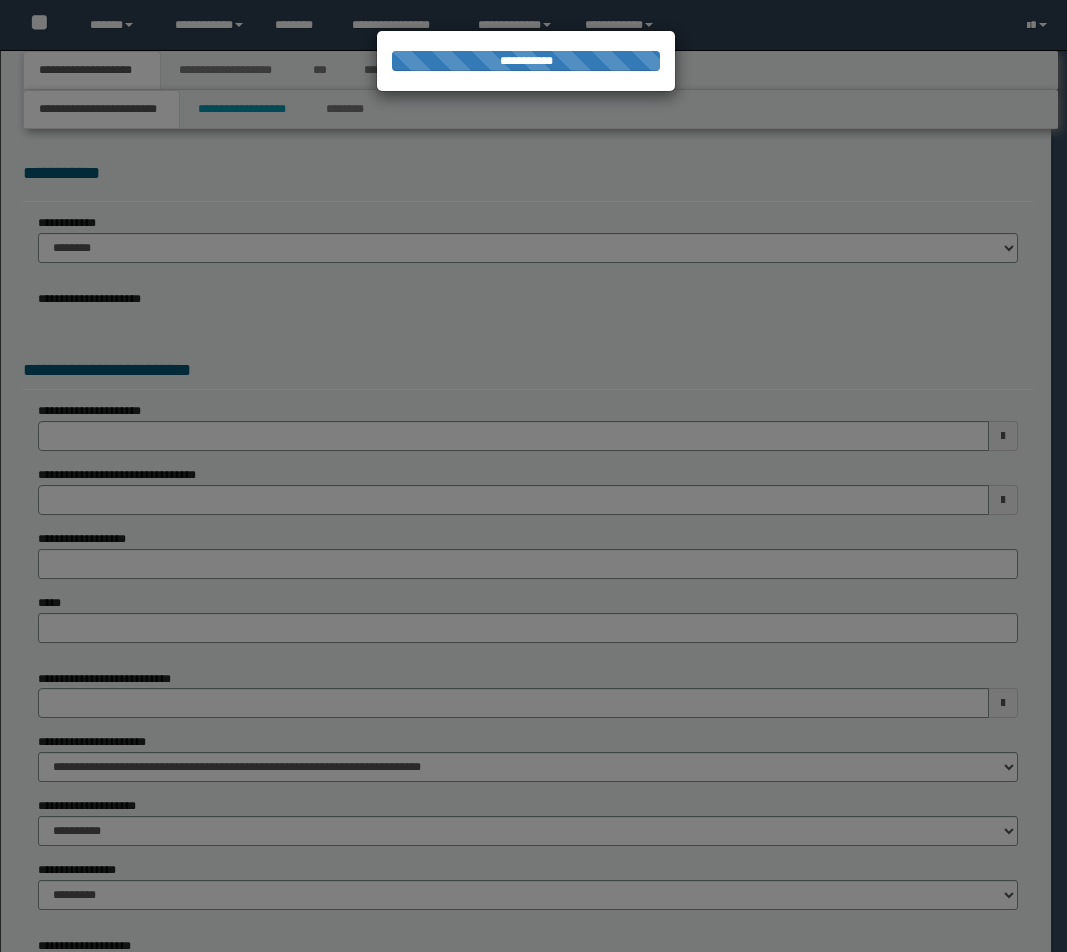 scroll, scrollTop: 0, scrollLeft: 0, axis: both 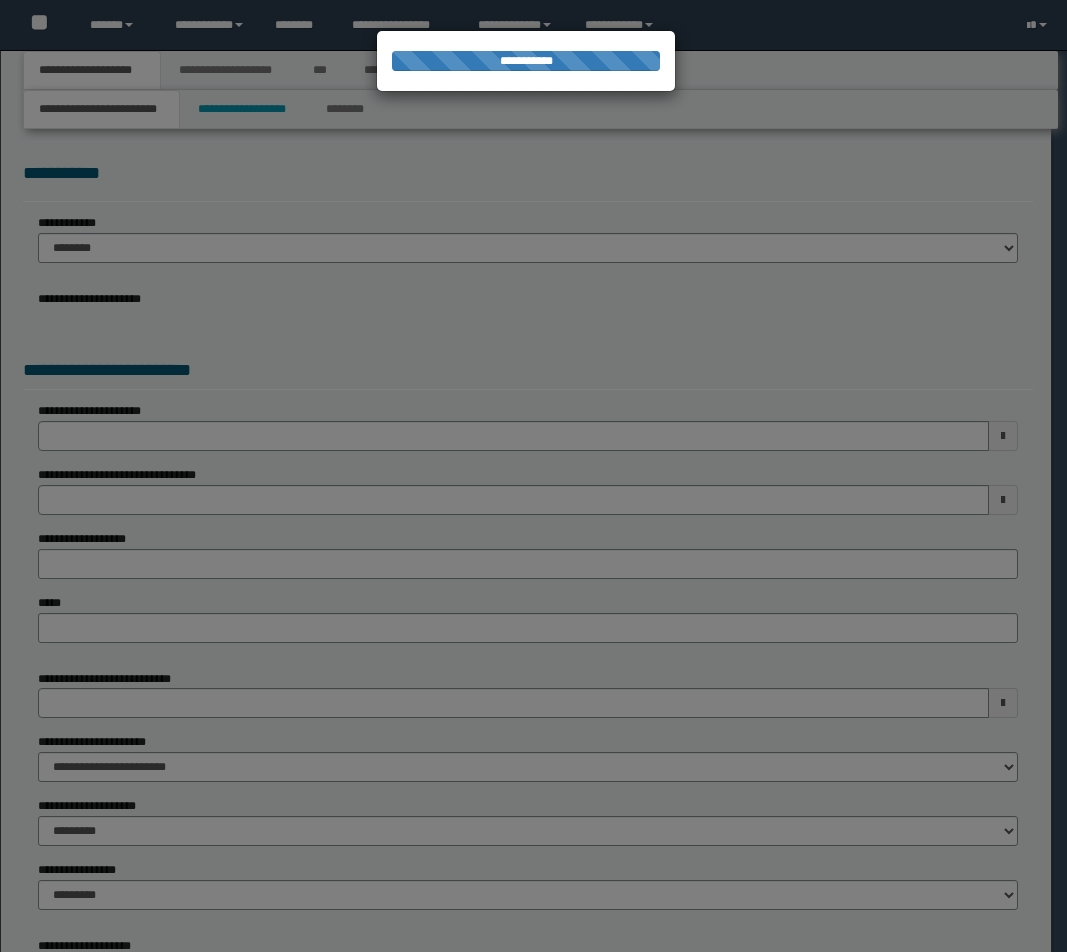select on "*" 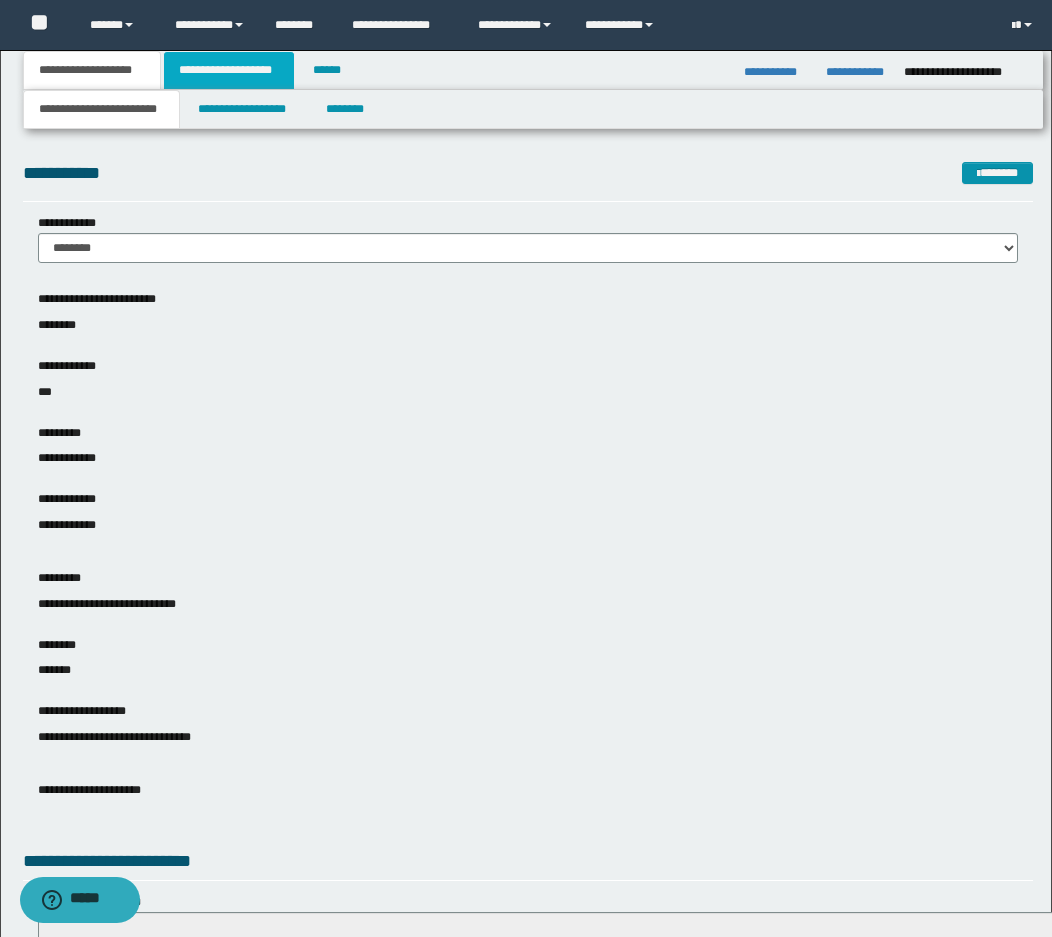 click on "**********" at bounding box center [229, 70] 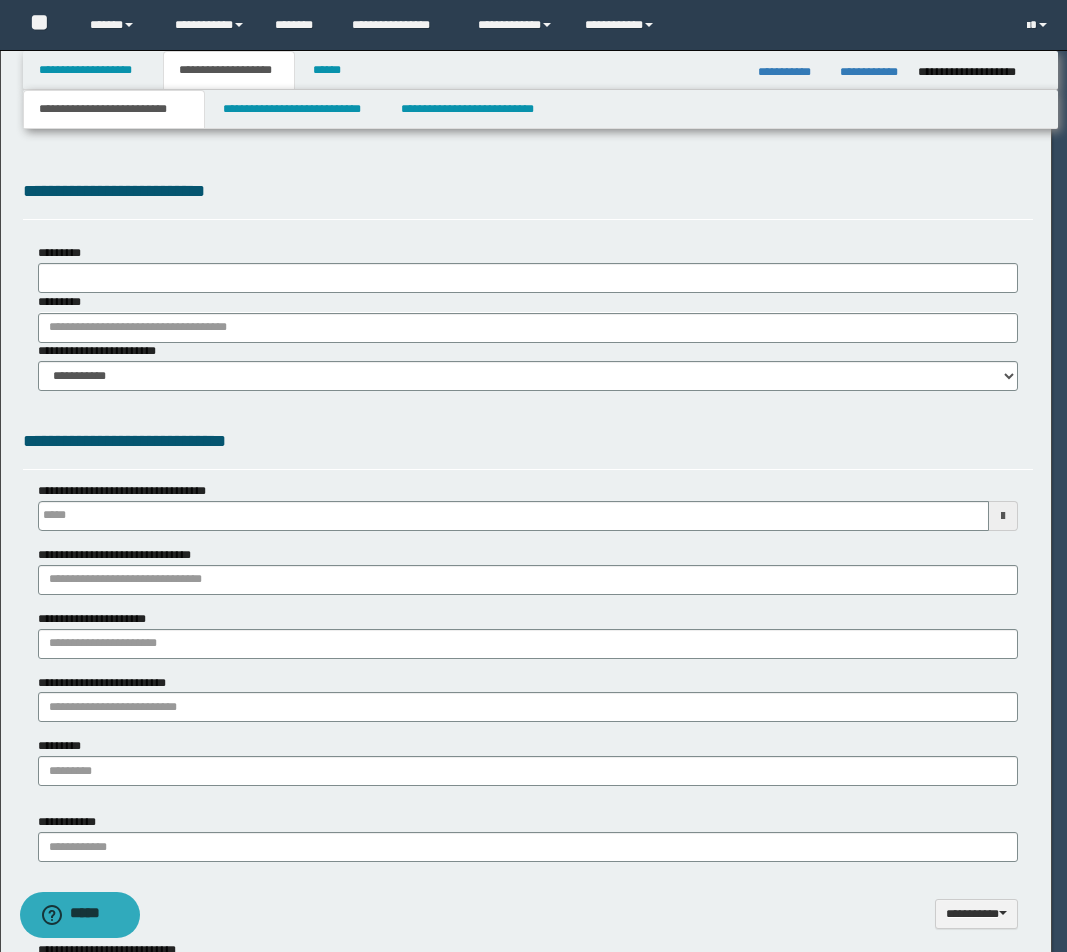 type 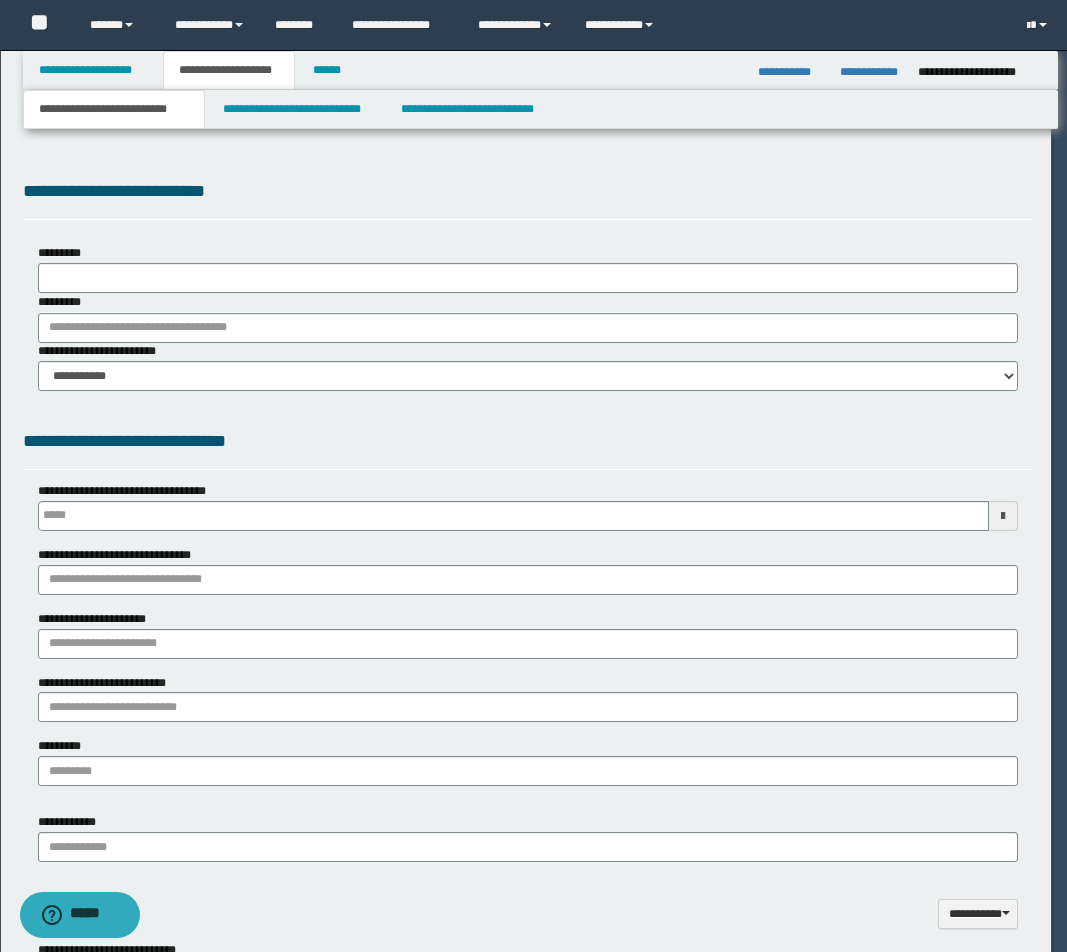 scroll, scrollTop: 0, scrollLeft: 0, axis: both 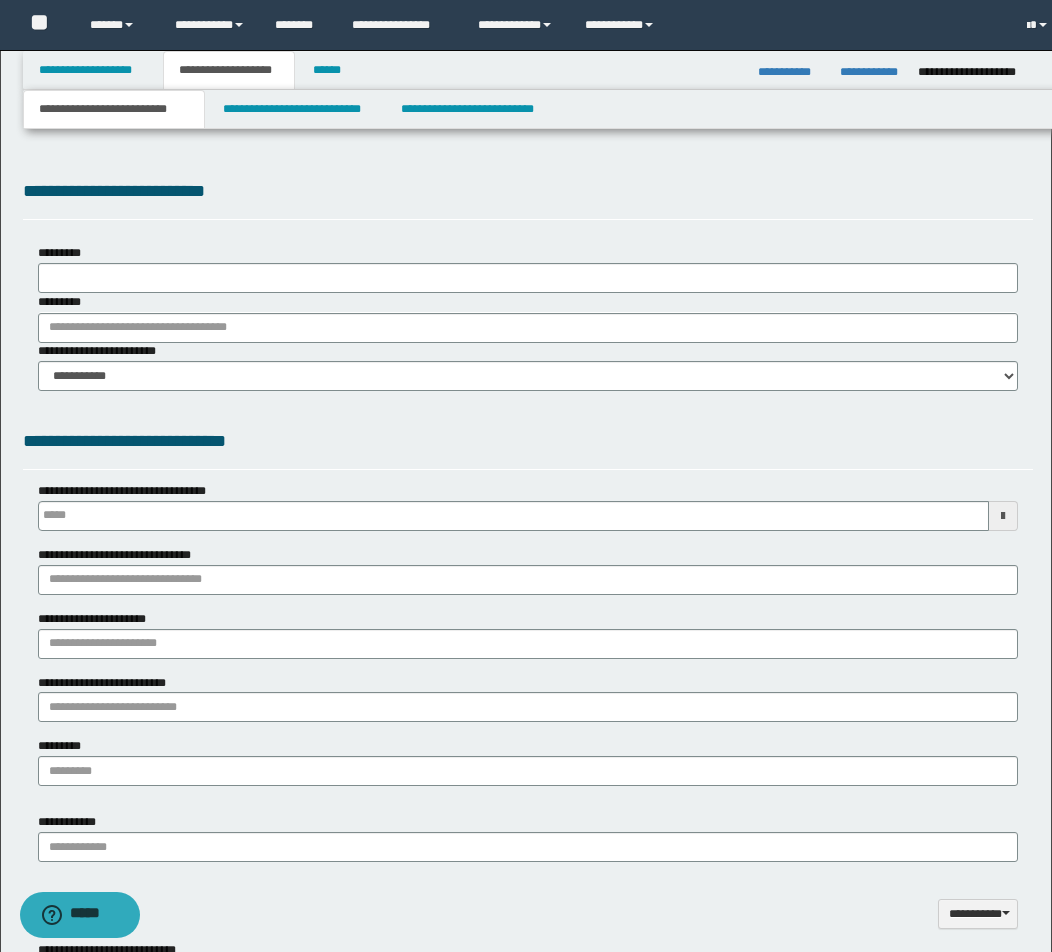 select on "*" 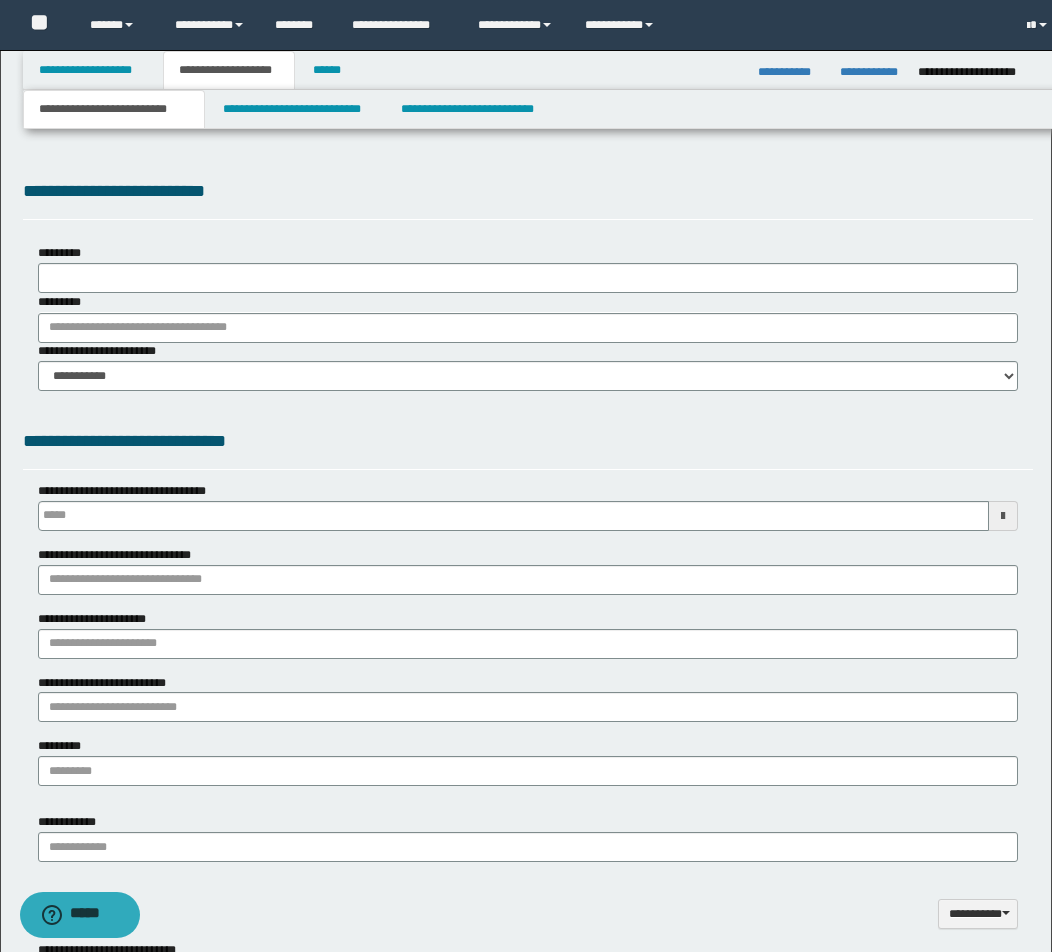 type 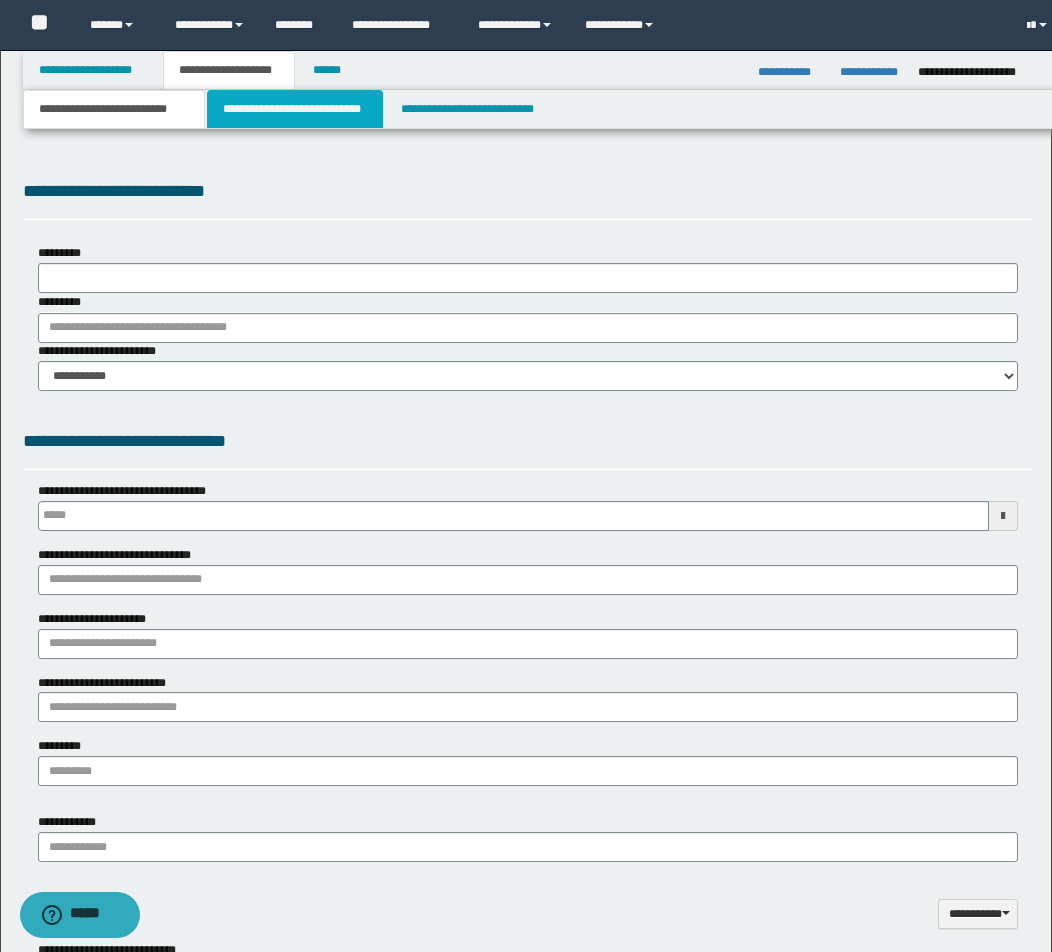 click on "**********" at bounding box center [295, 109] 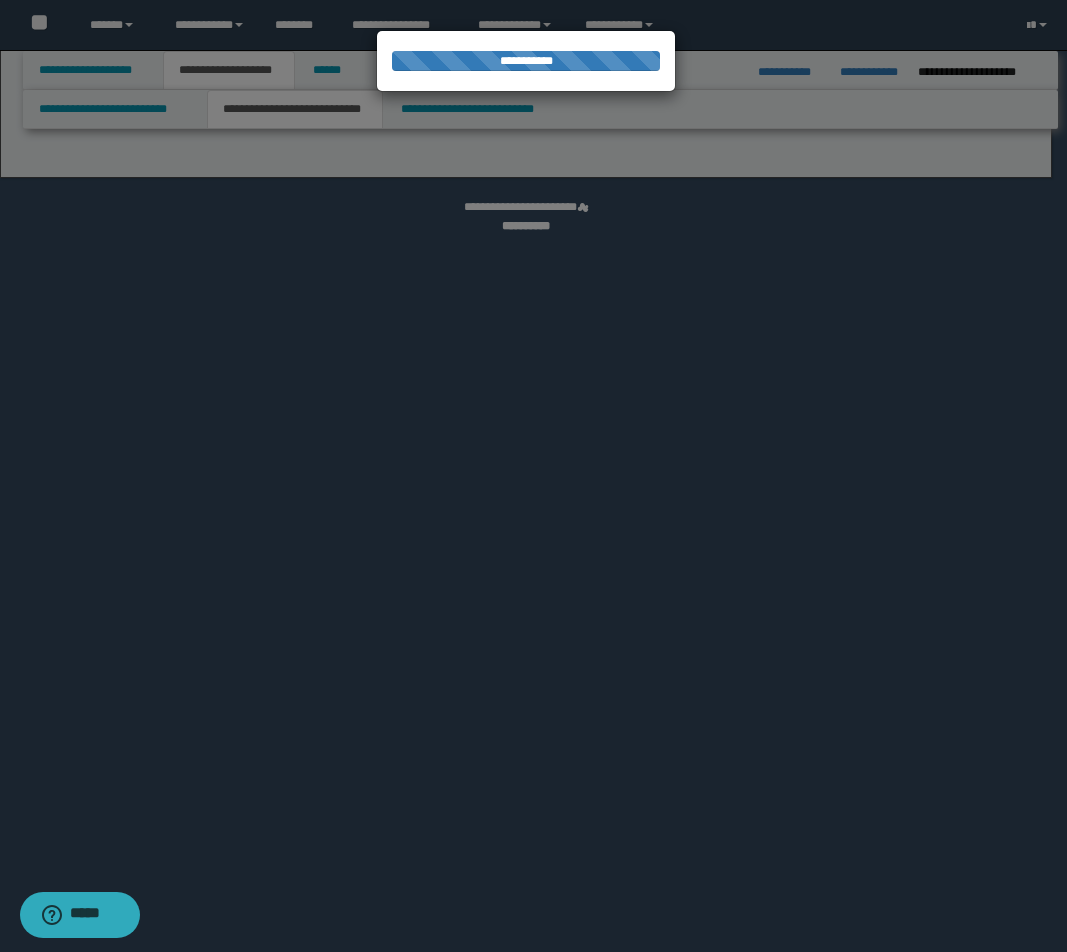 select on "*" 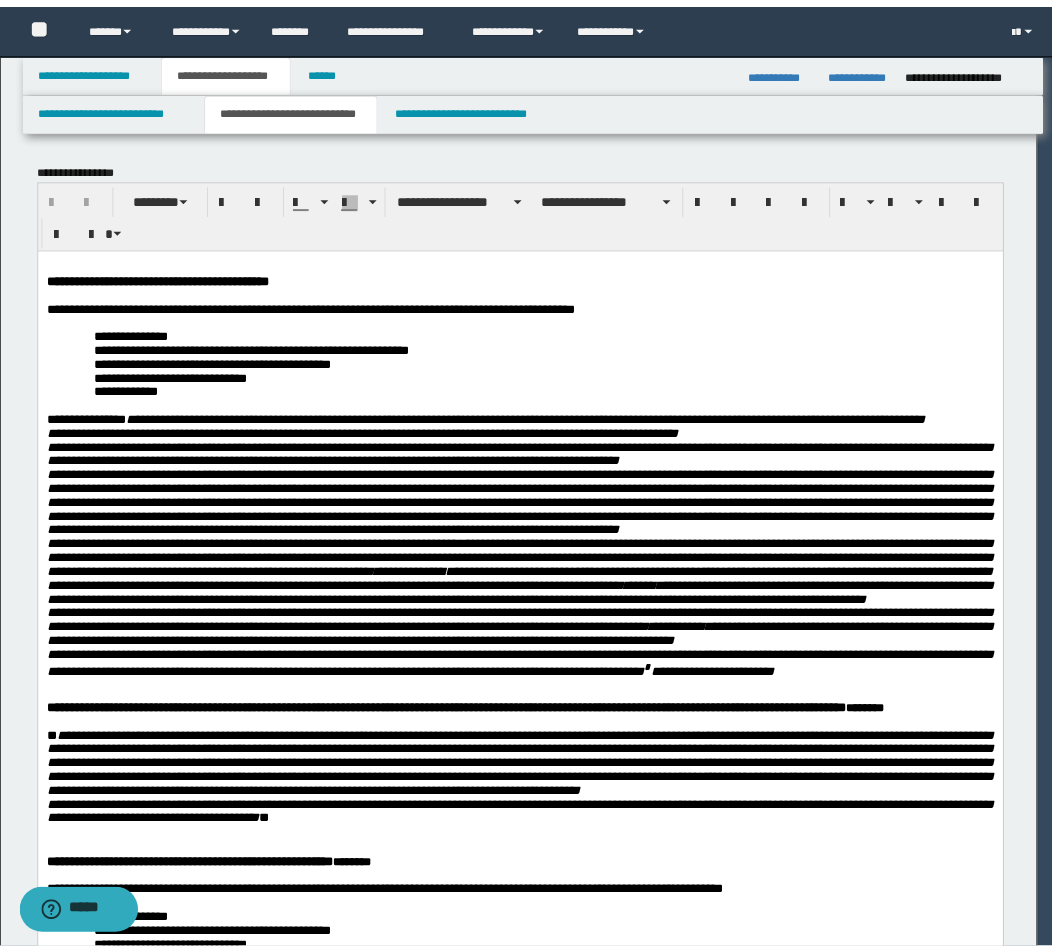 scroll, scrollTop: 0, scrollLeft: 0, axis: both 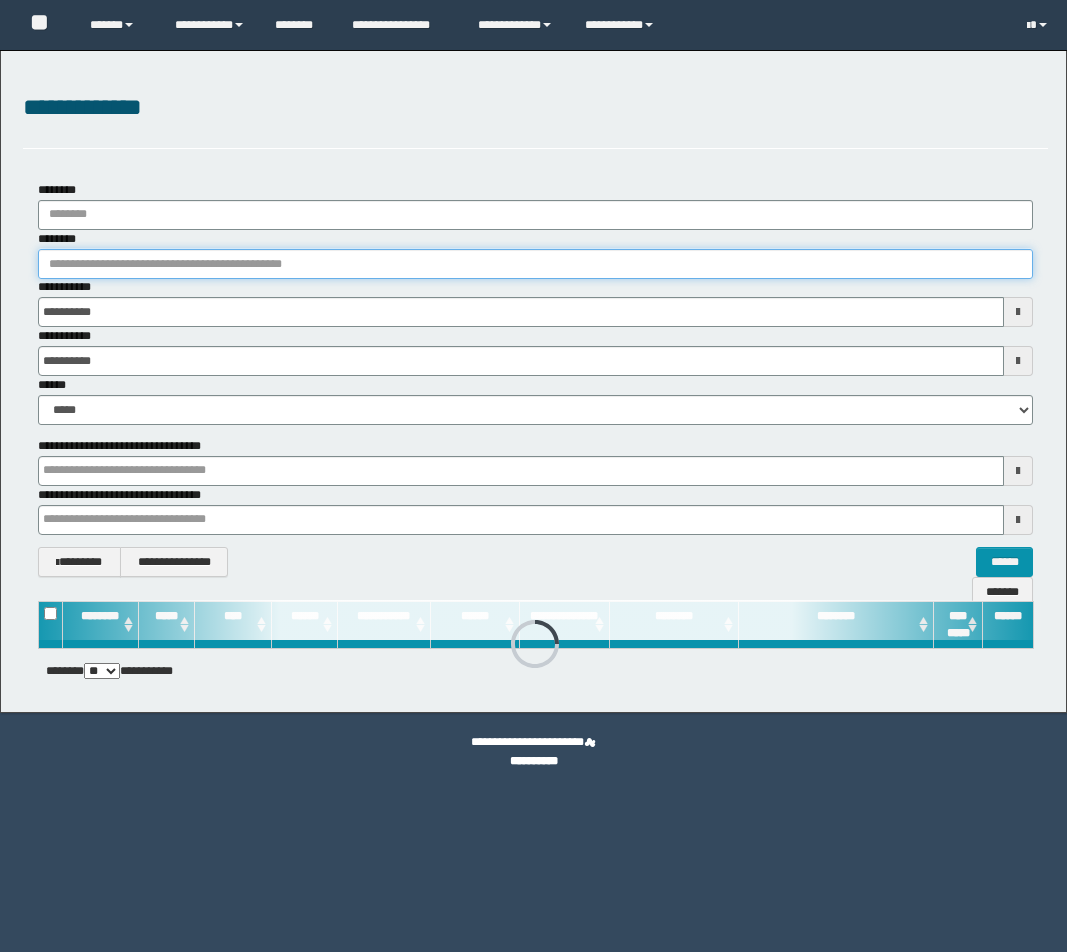 click on "********" at bounding box center [535, 264] 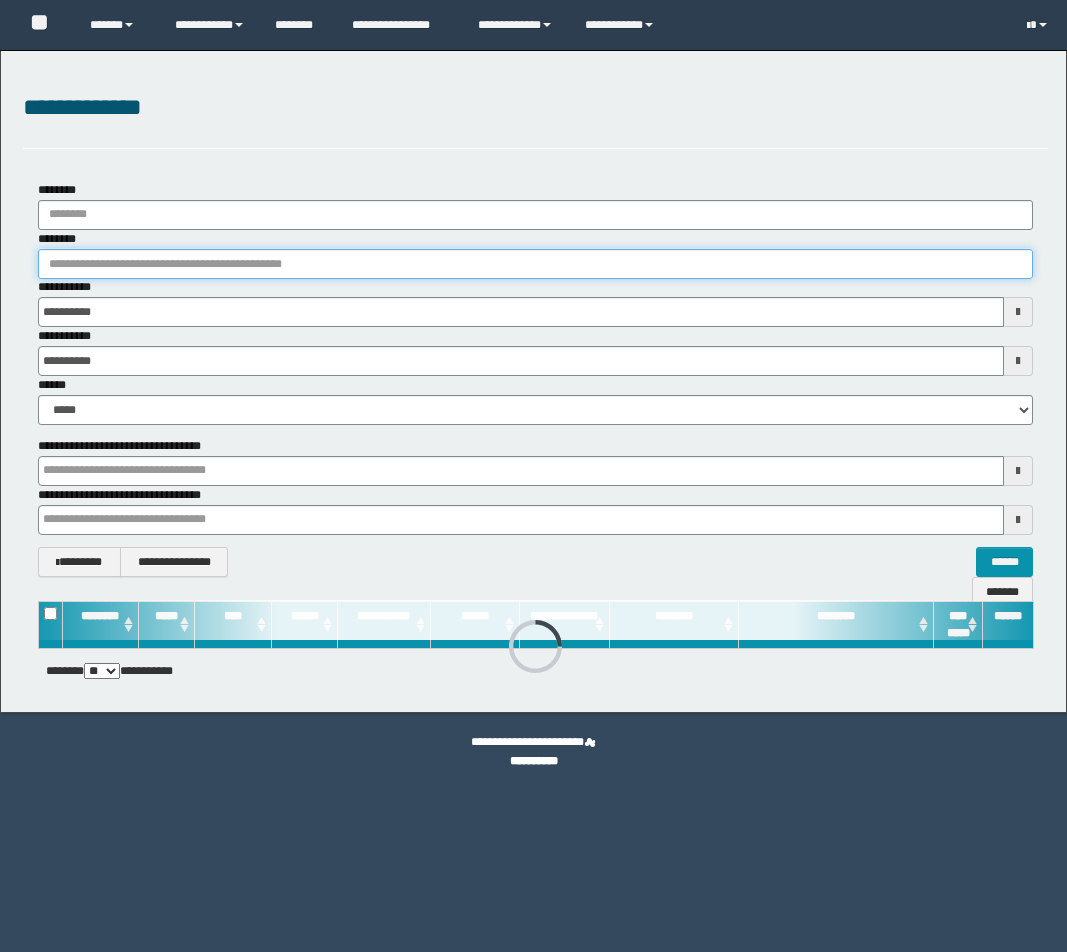 paste on "********" 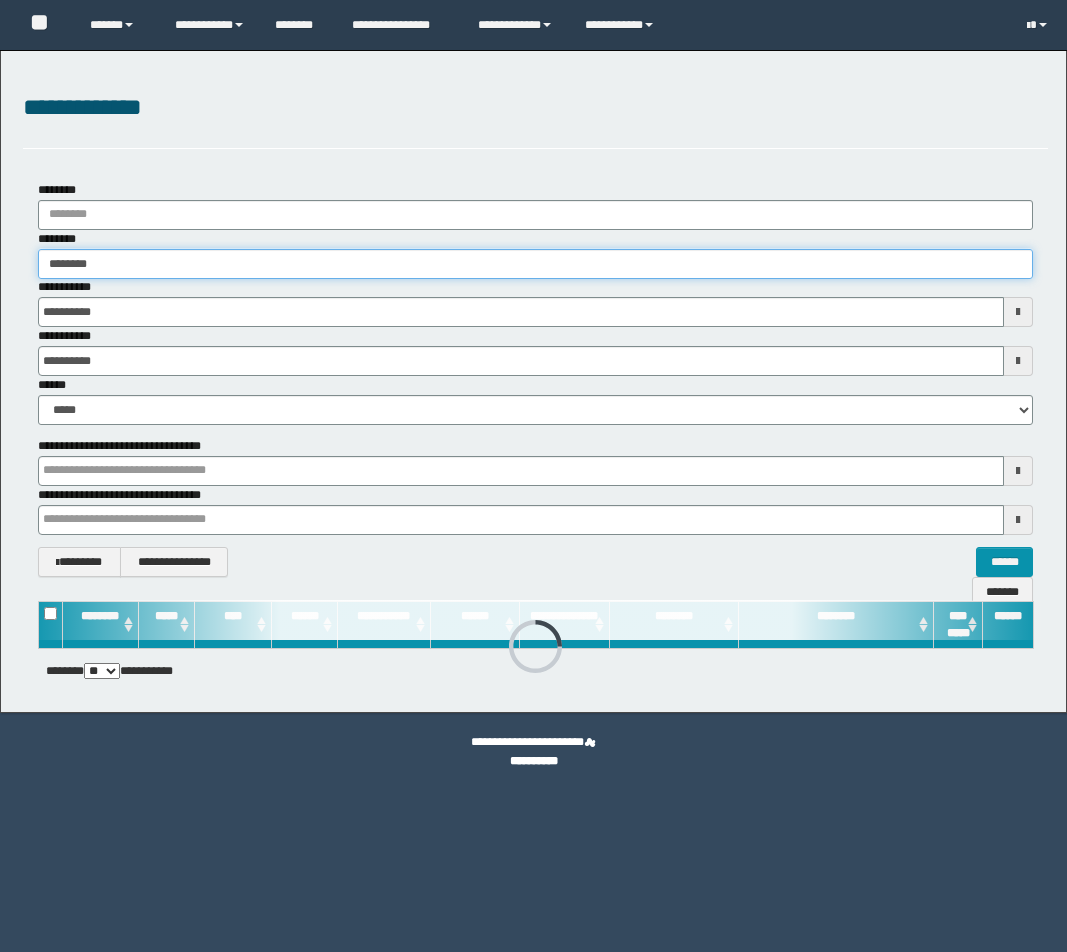 scroll, scrollTop: 0, scrollLeft: 0, axis: both 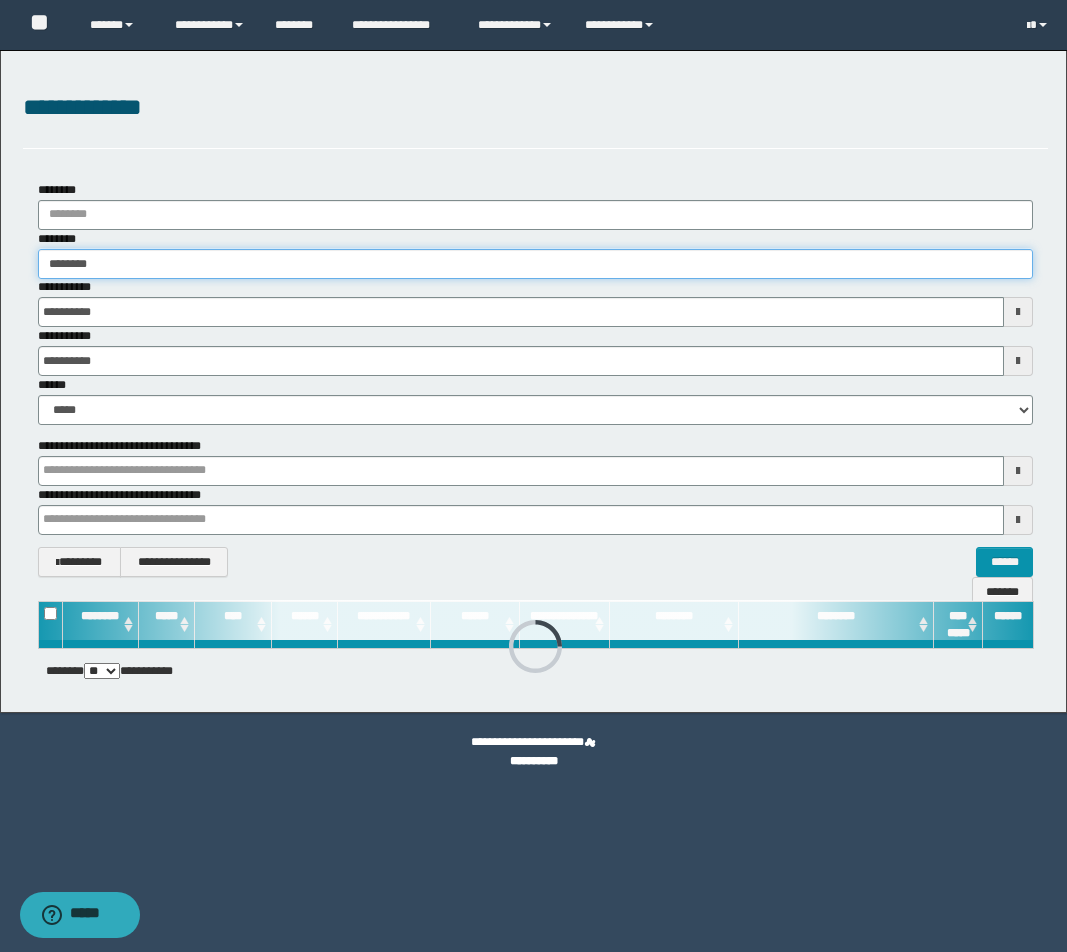 type on "********" 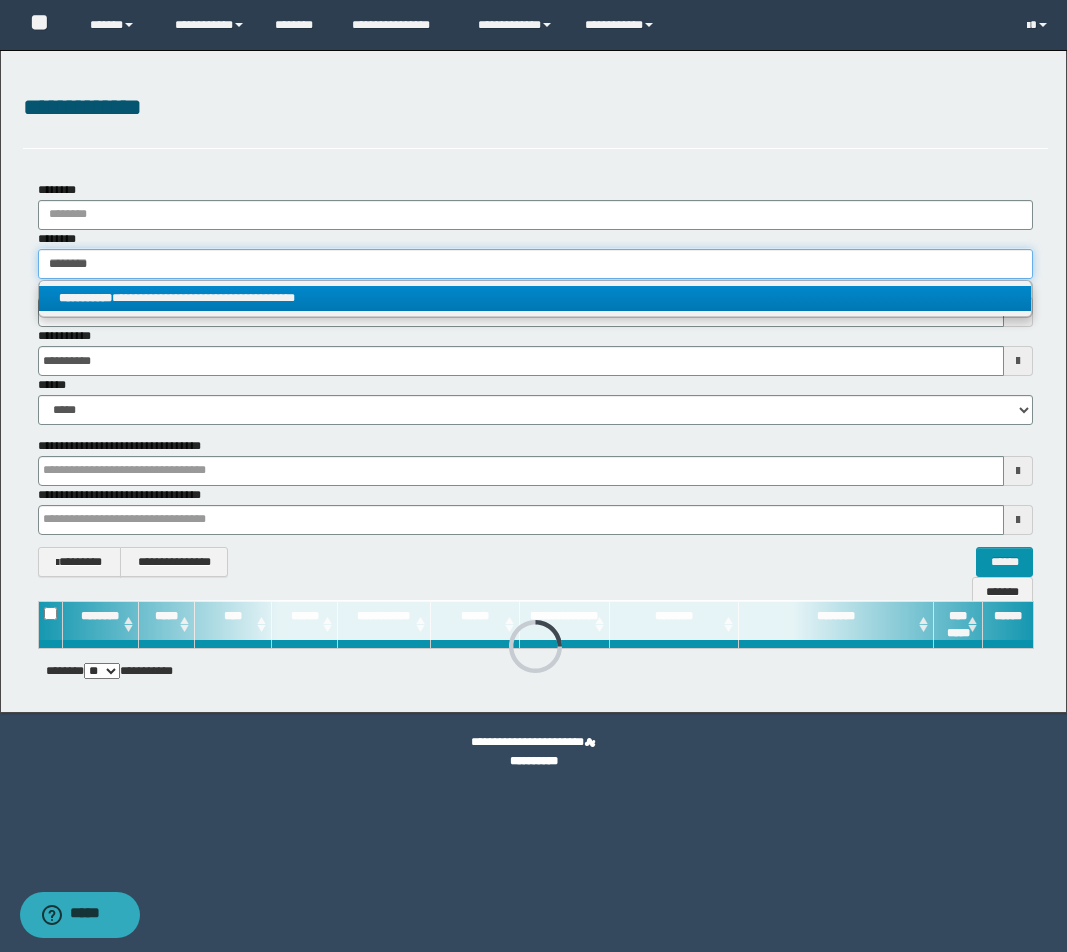 type on "********" 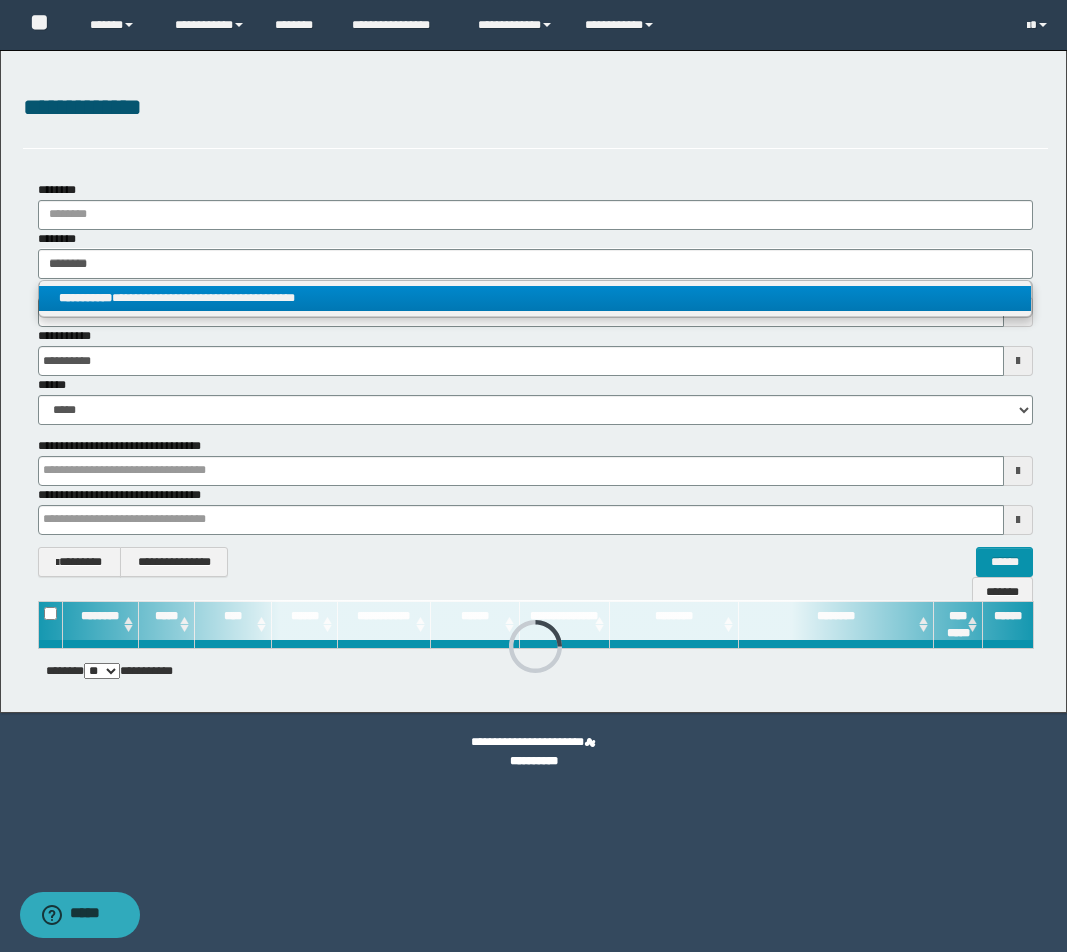 click on "**********" at bounding box center (535, 298) 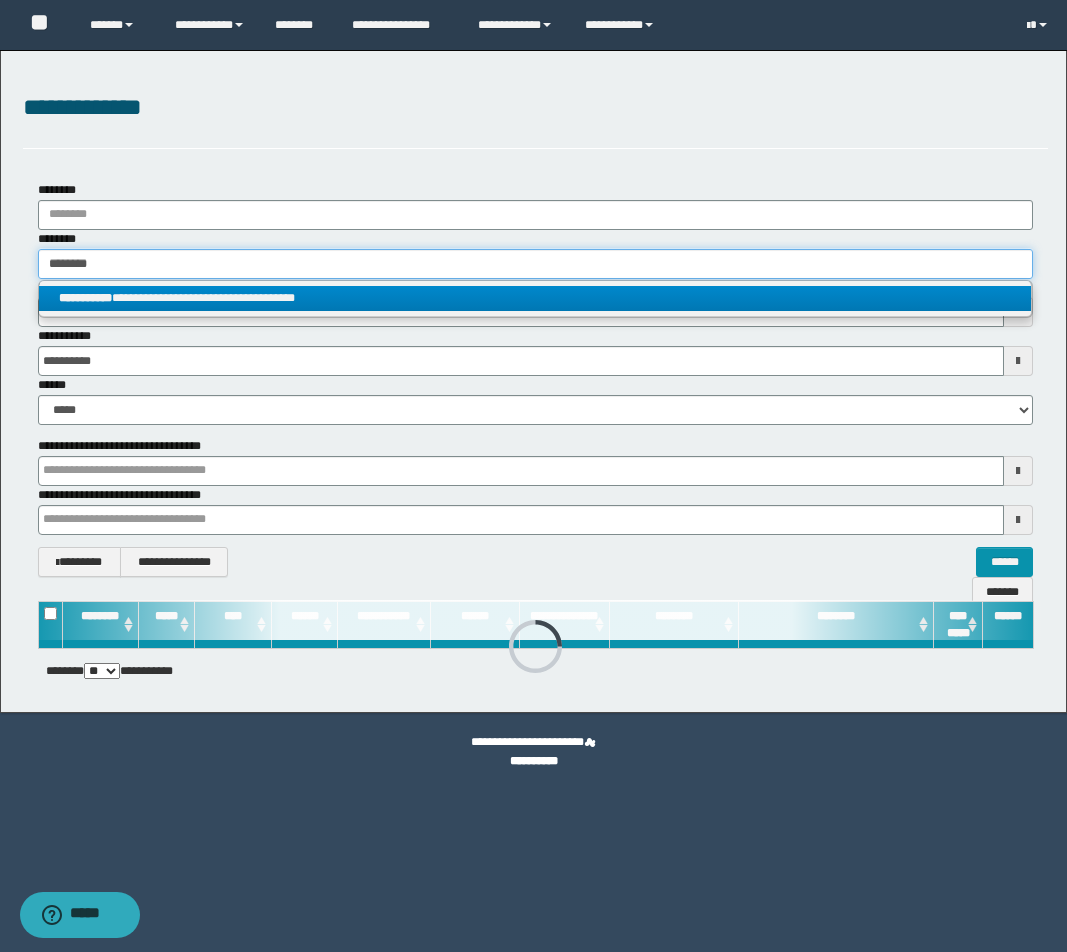 type 